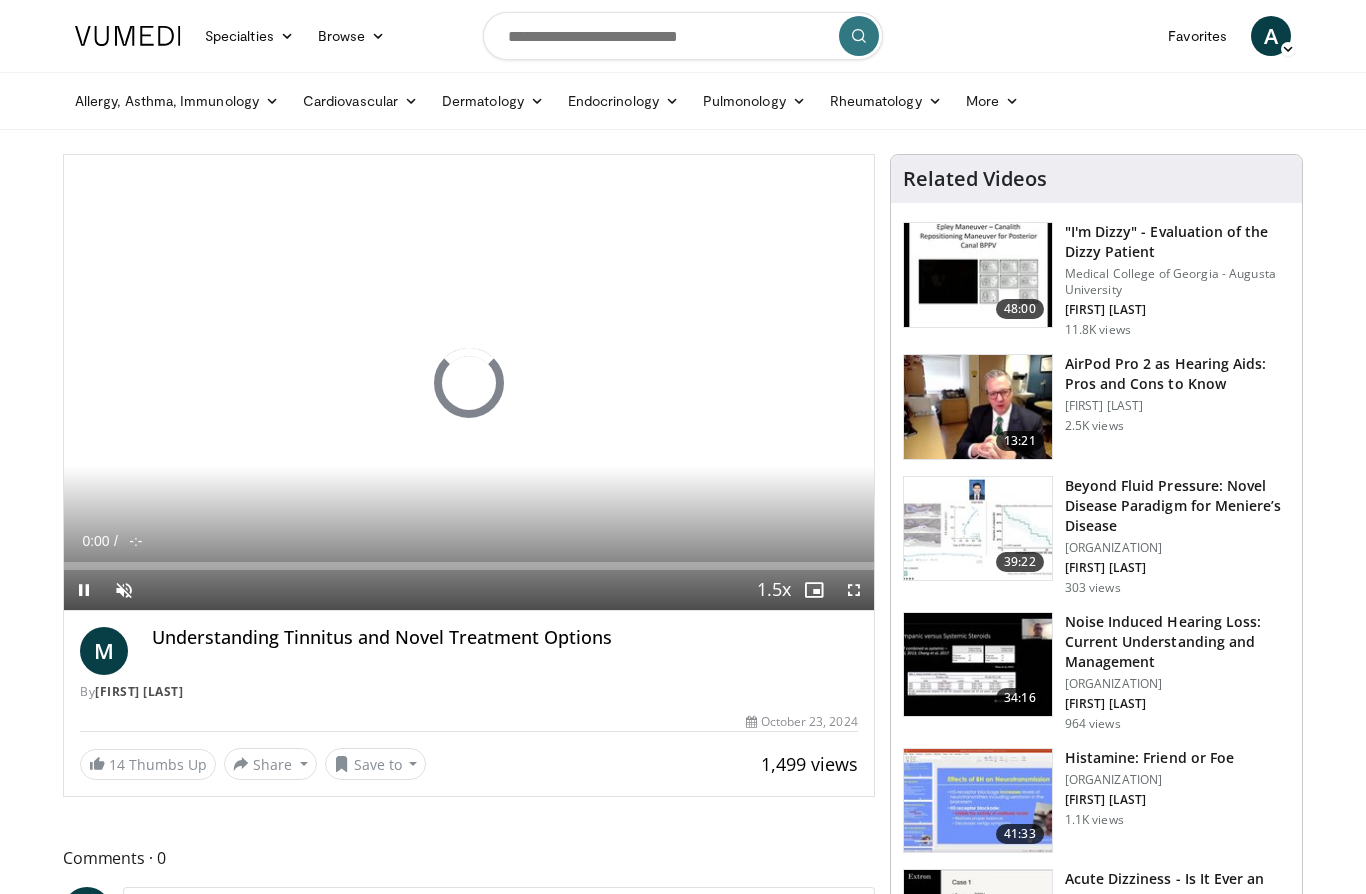 scroll, scrollTop: 0, scrollLeft: 0, axis: both 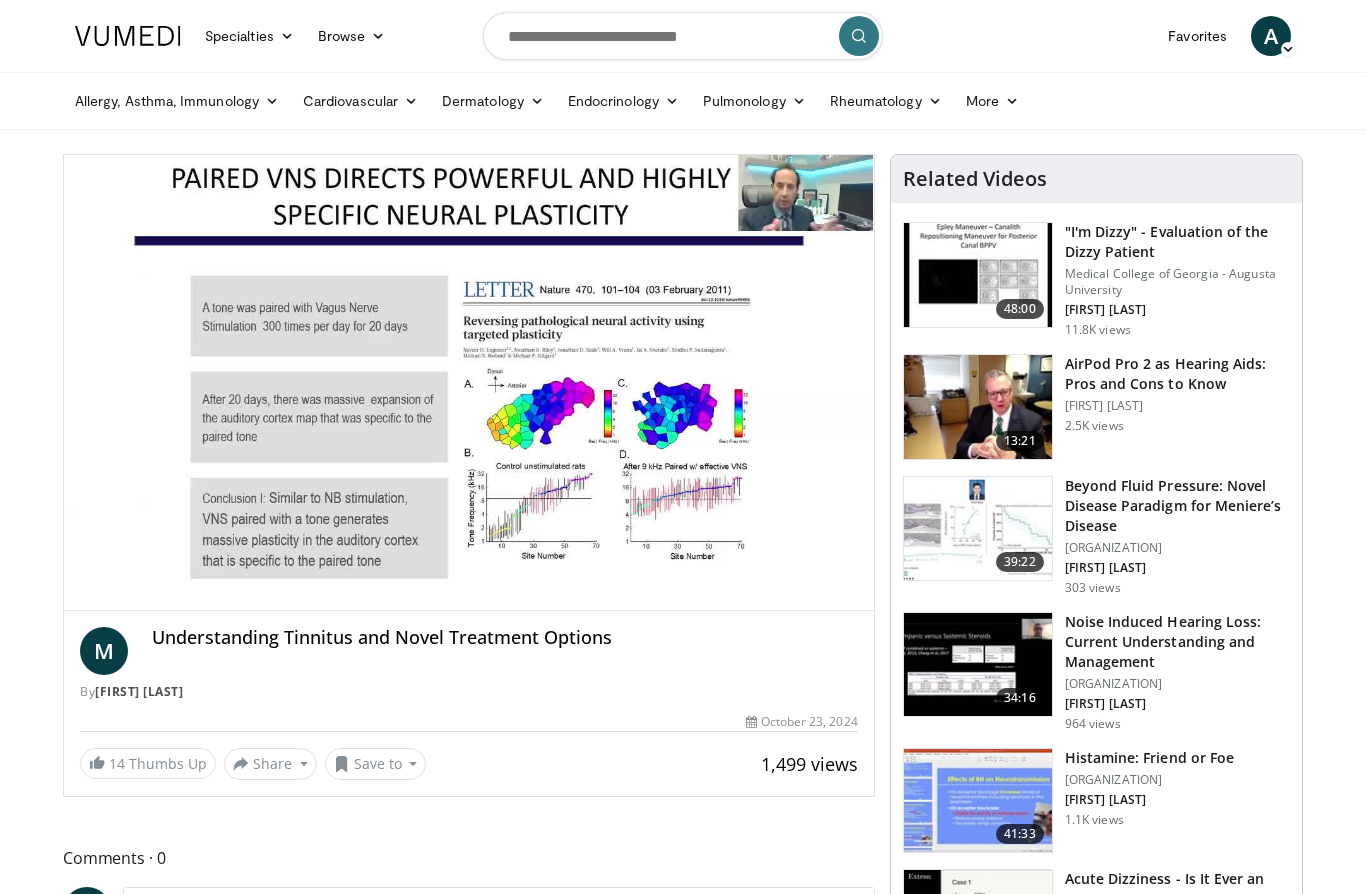 click at bounding box center [246, 606] 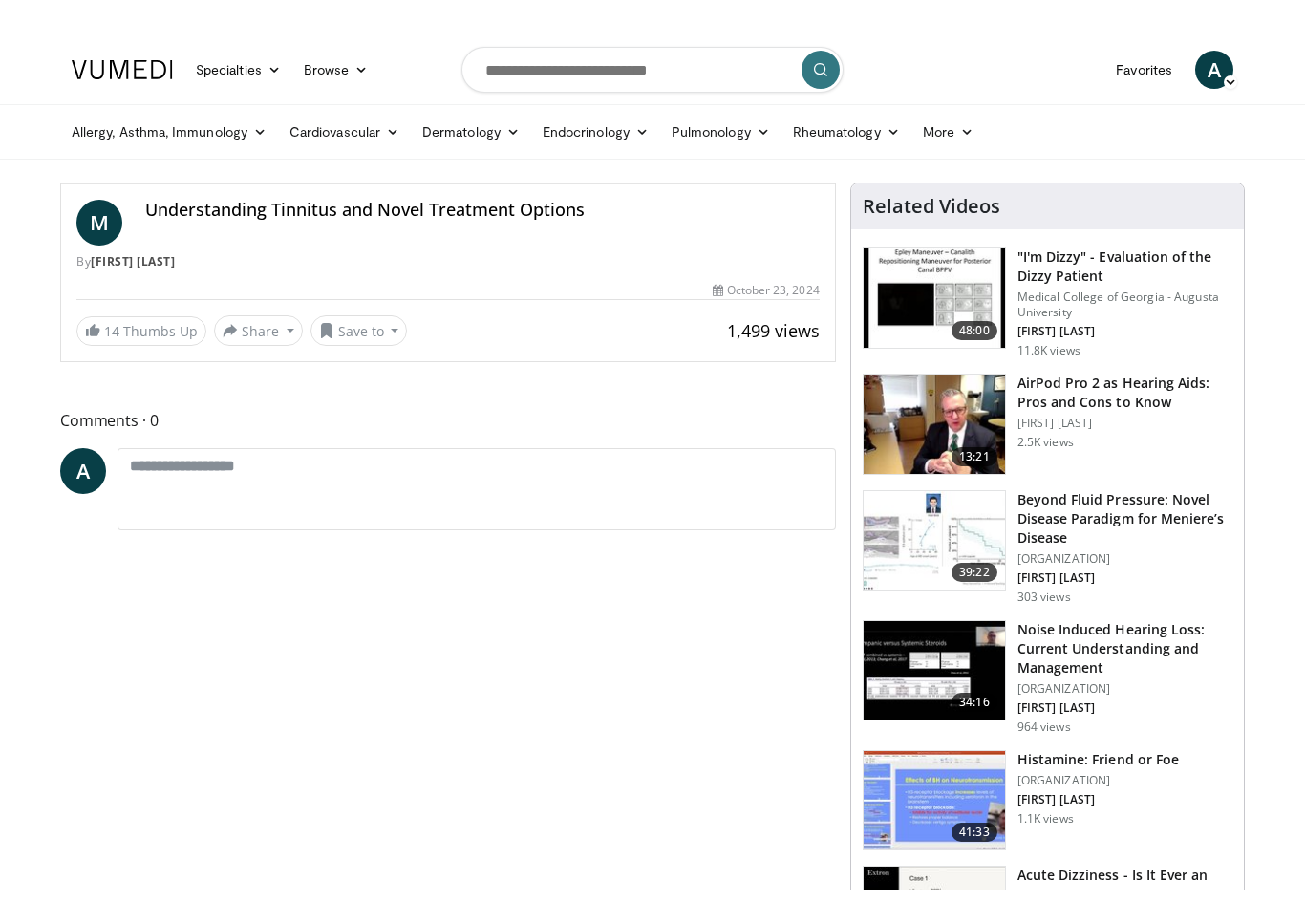 scroll, scrollTop: 23, scrollLeft: 0, axis: vertical 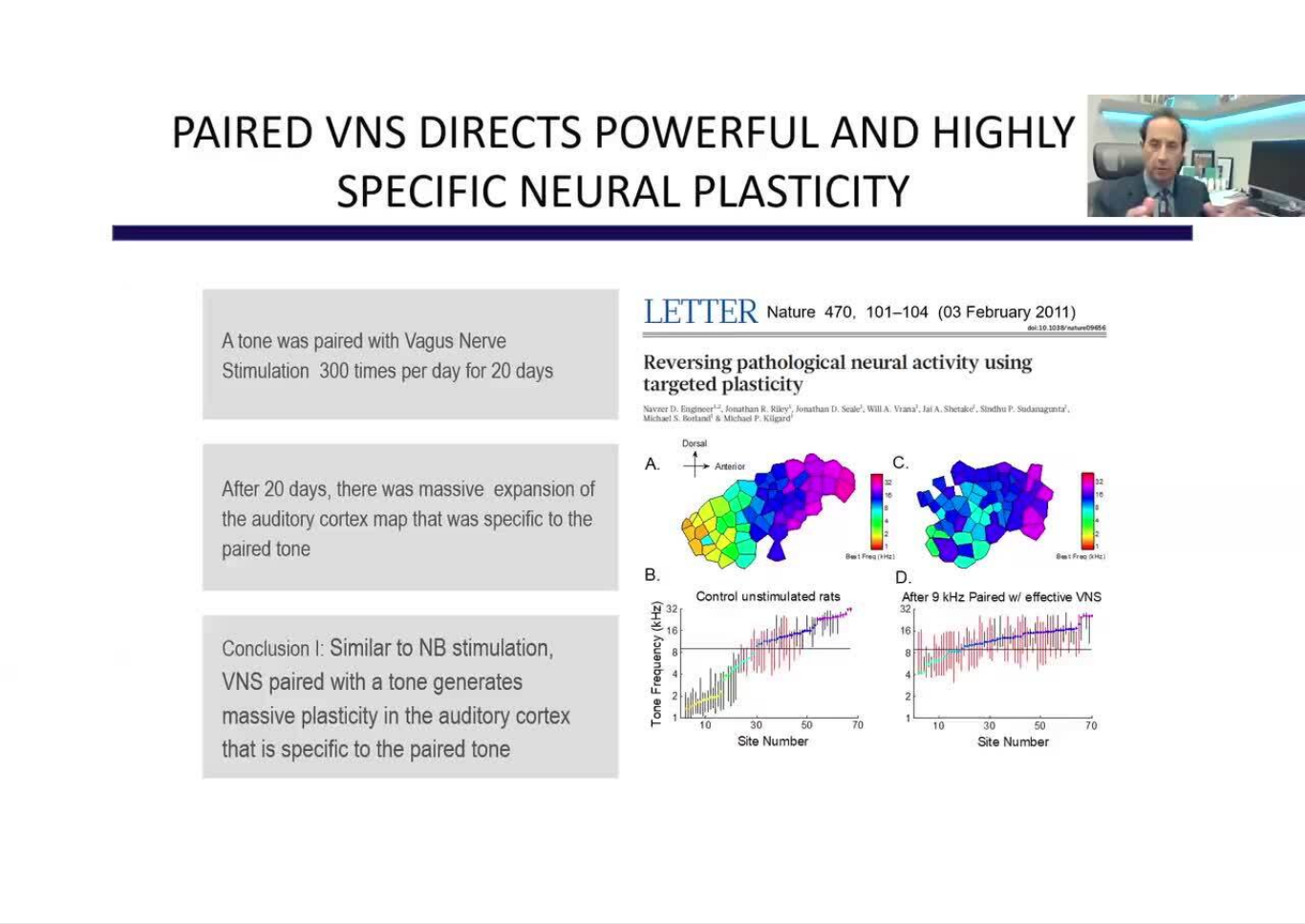 click on "10 seconds
Tap to unmute" at bounding box center [652, 462] 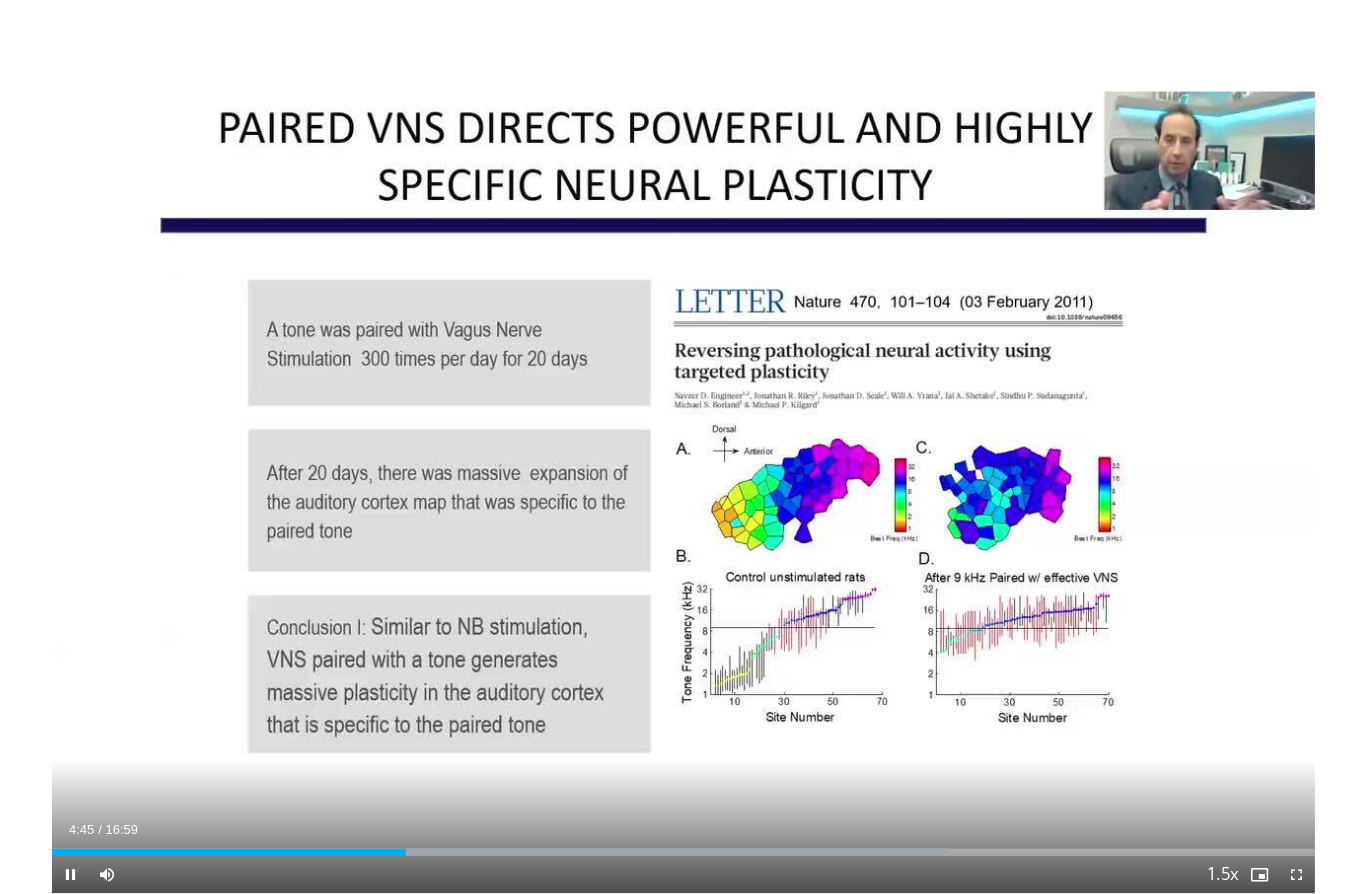 scroll, scrollTop: 0, scrollLeft: 0, axis: both 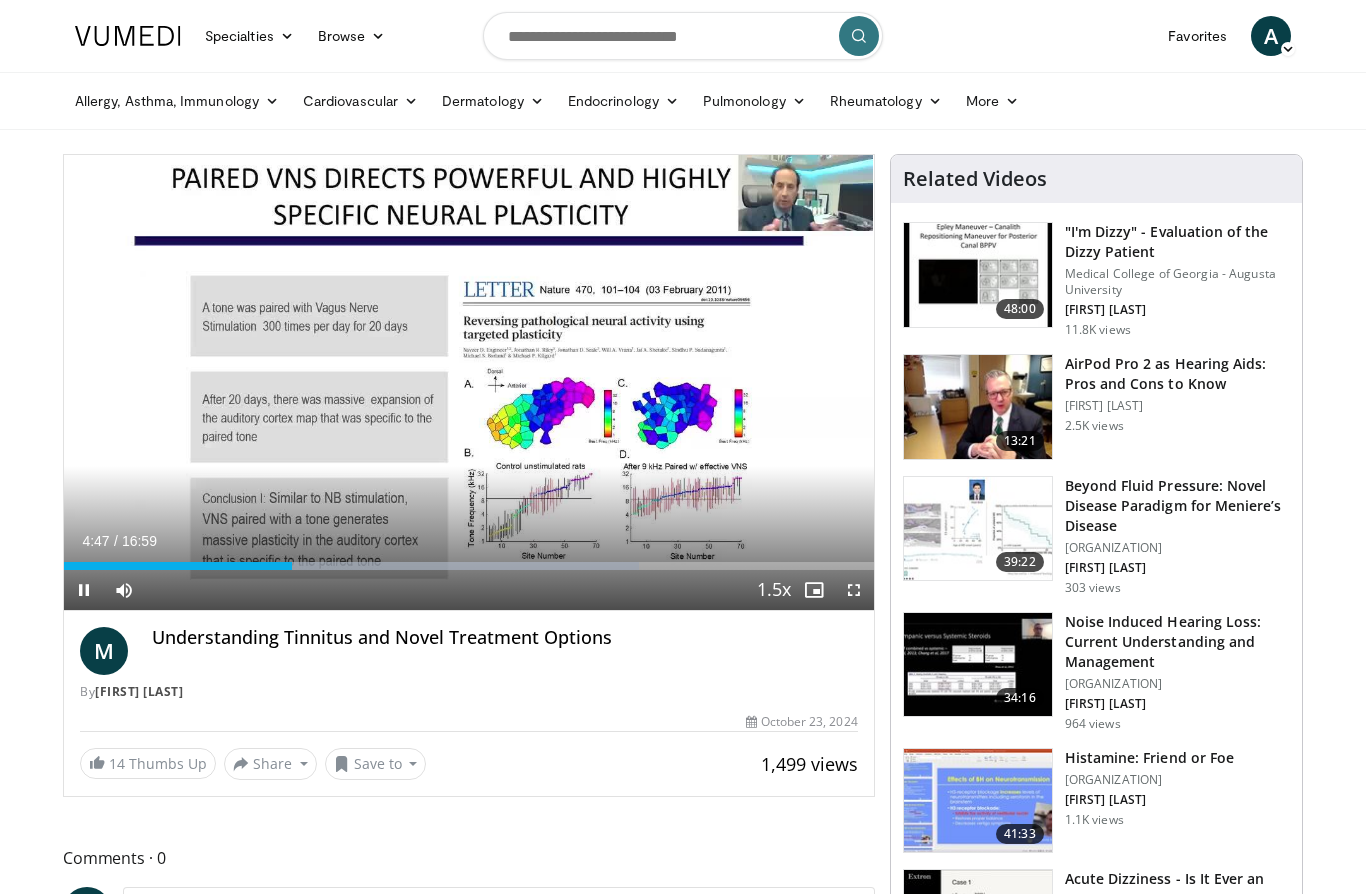 click on "Loaded :  70.96%" at bounding box center [469, 566] 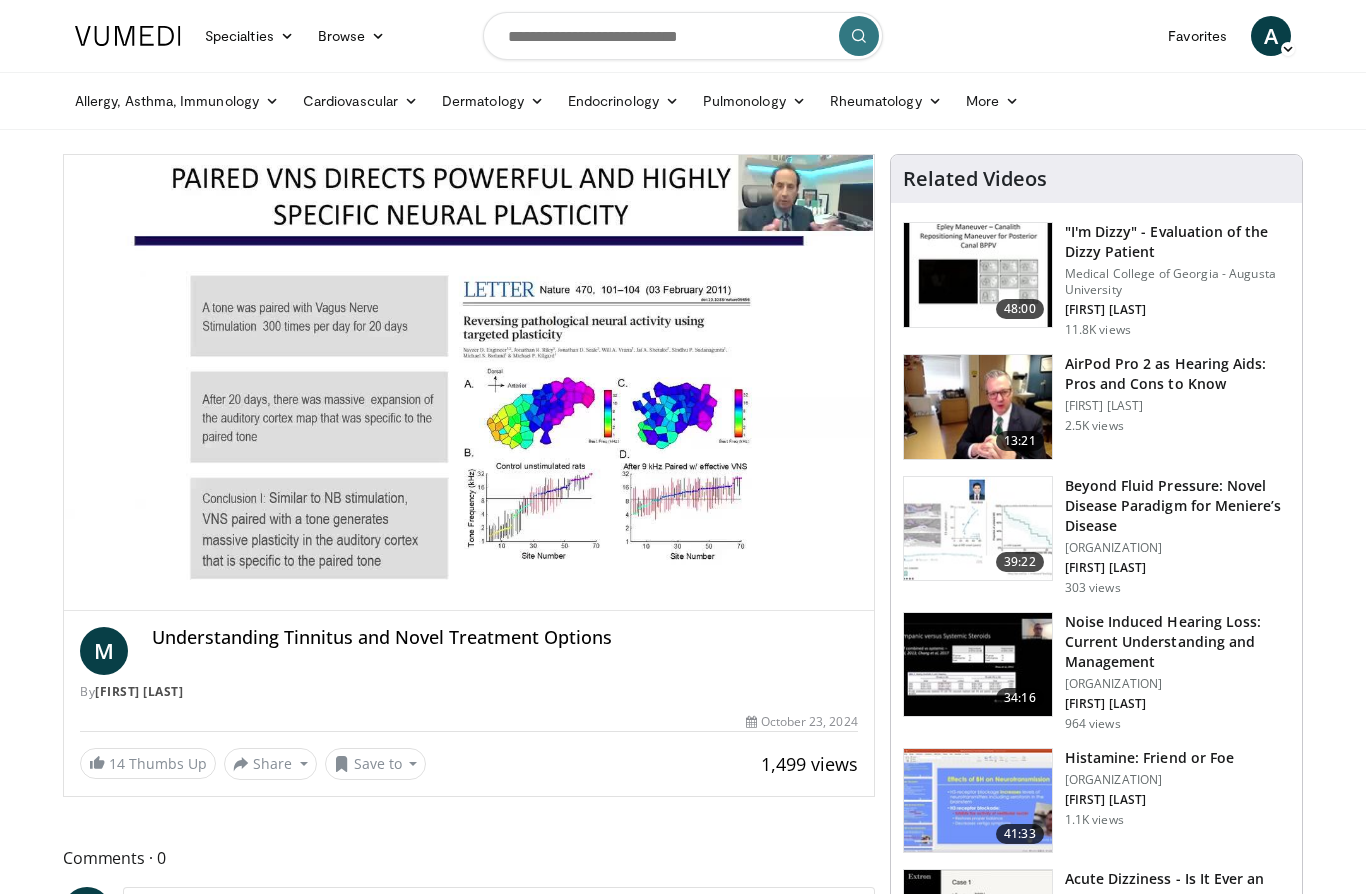 click on "10 seconds
Tap to unmute" at bounding box center [469, 382] 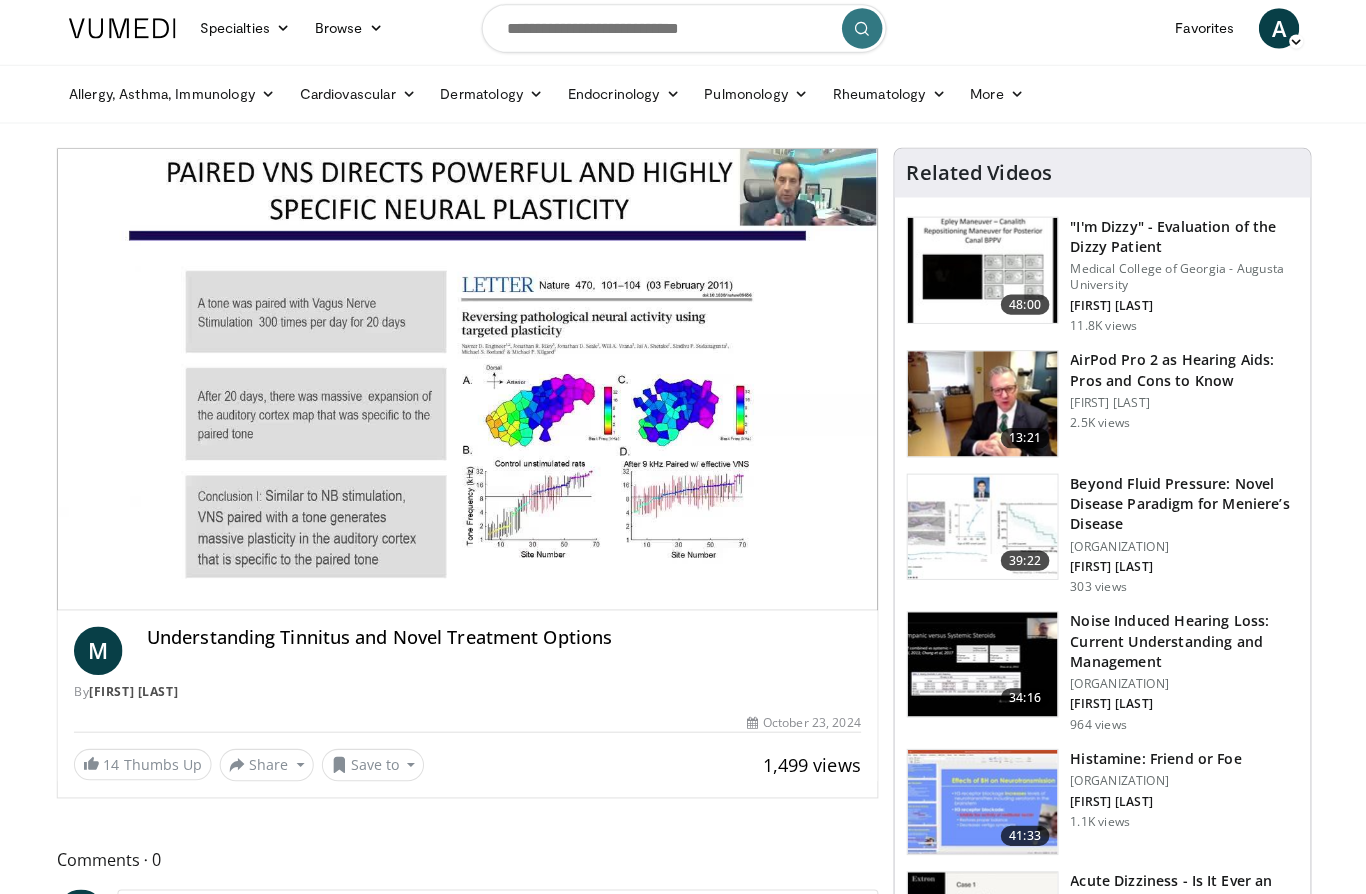 click on "Current Time  3:16 / Duration  16:59" at bounding box center [469, 581] 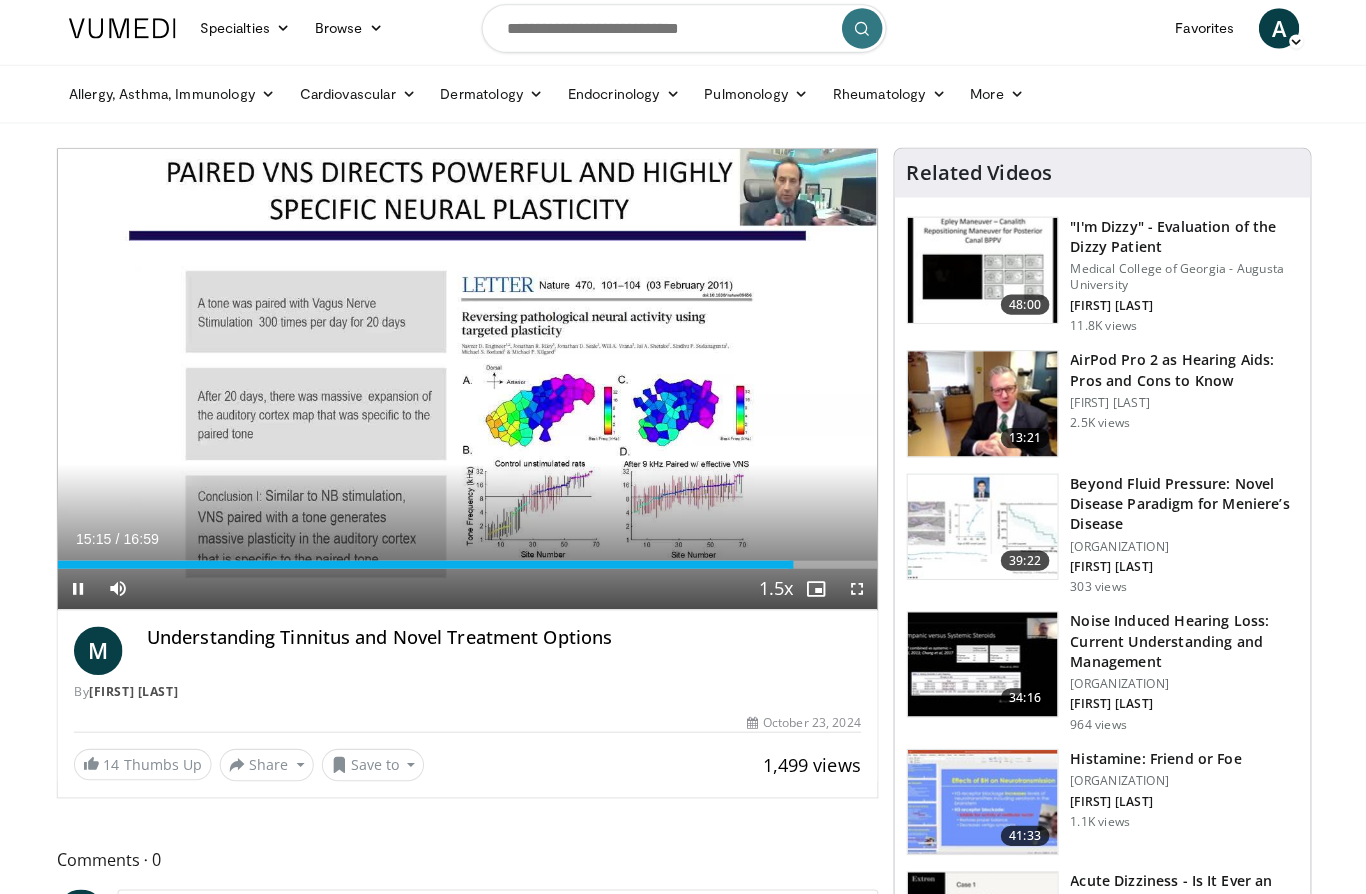 click at bounding box center [427, 566] 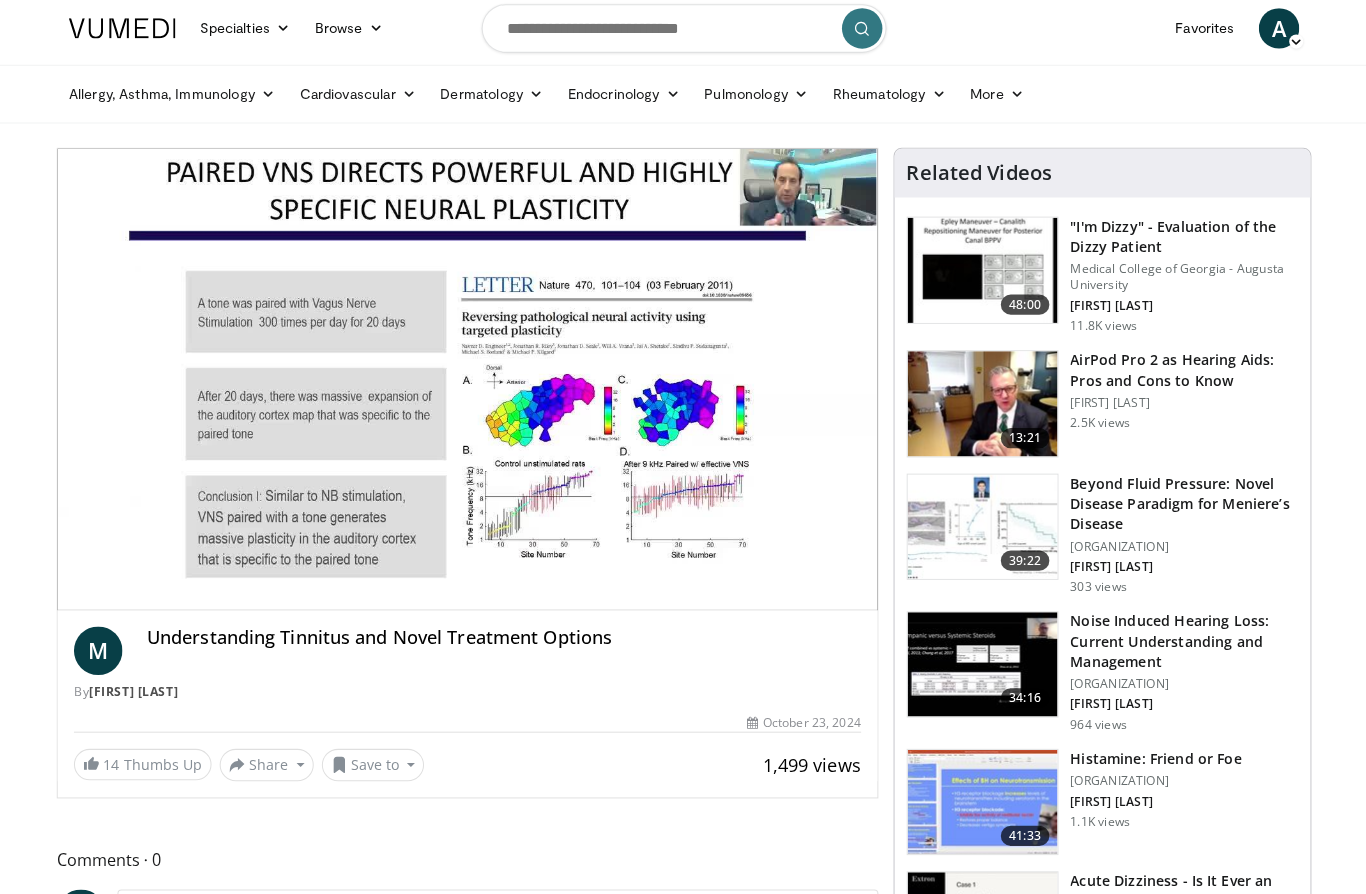 click on "10 seconds
Tap to unmute" at bounding box center (469, 382) 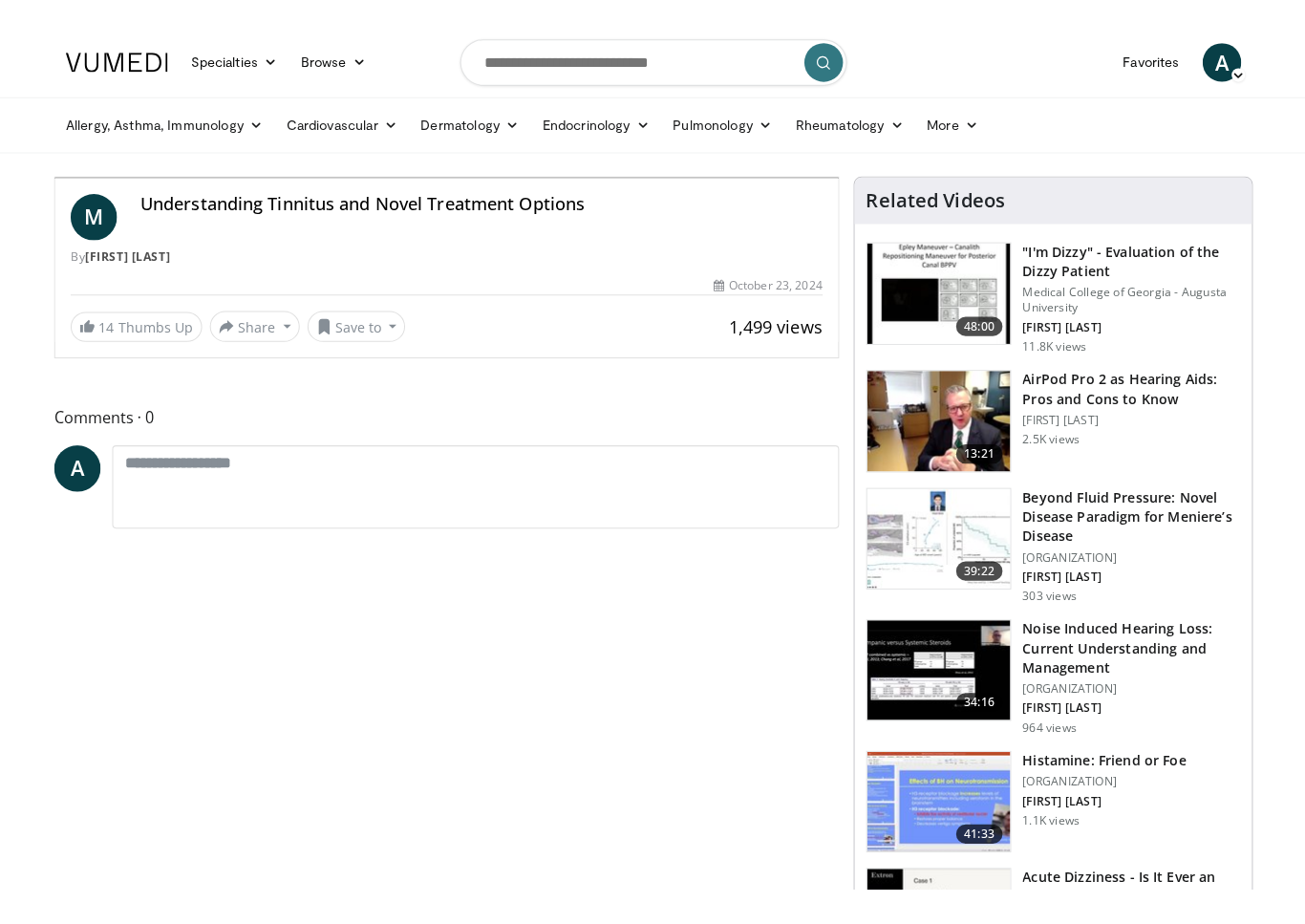 scroll, scrollTop: 23, scrollLeft: 0, axis: vertical 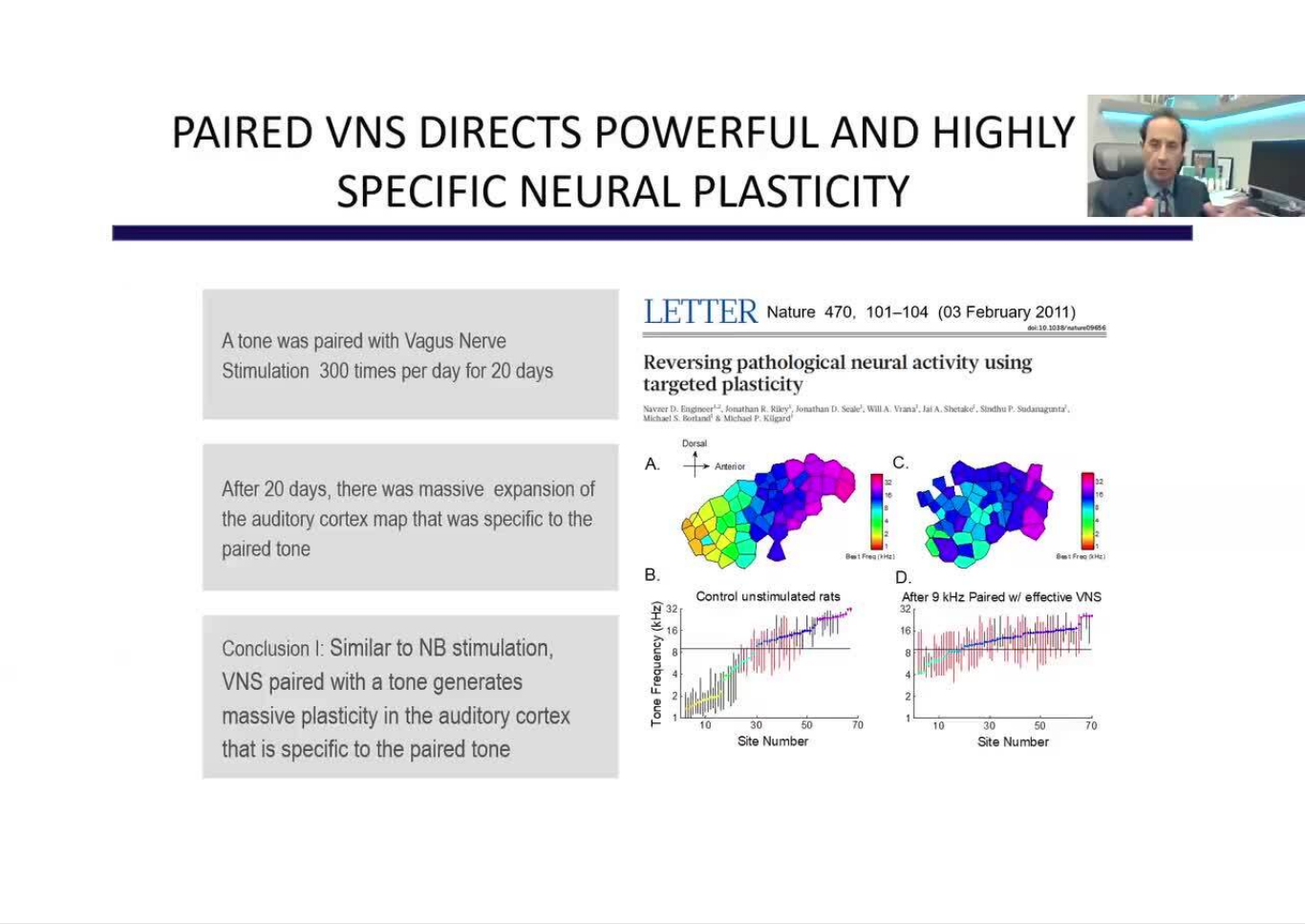 click on "10 seconds
Tap to unmute" at bounding box center [652, 462] 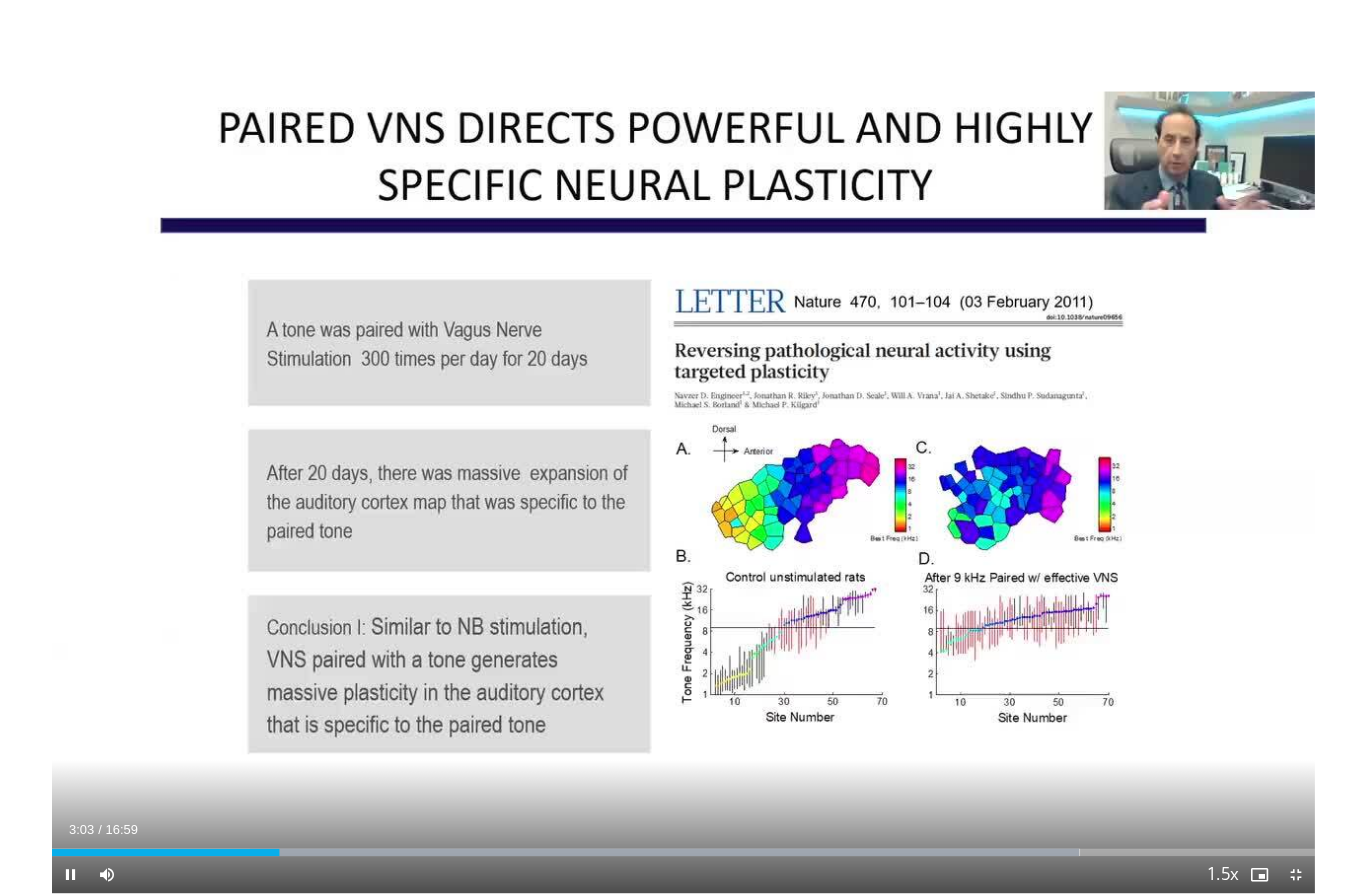 scroll, scrollTop: 7, scrollLeft: 0, axis: vertical 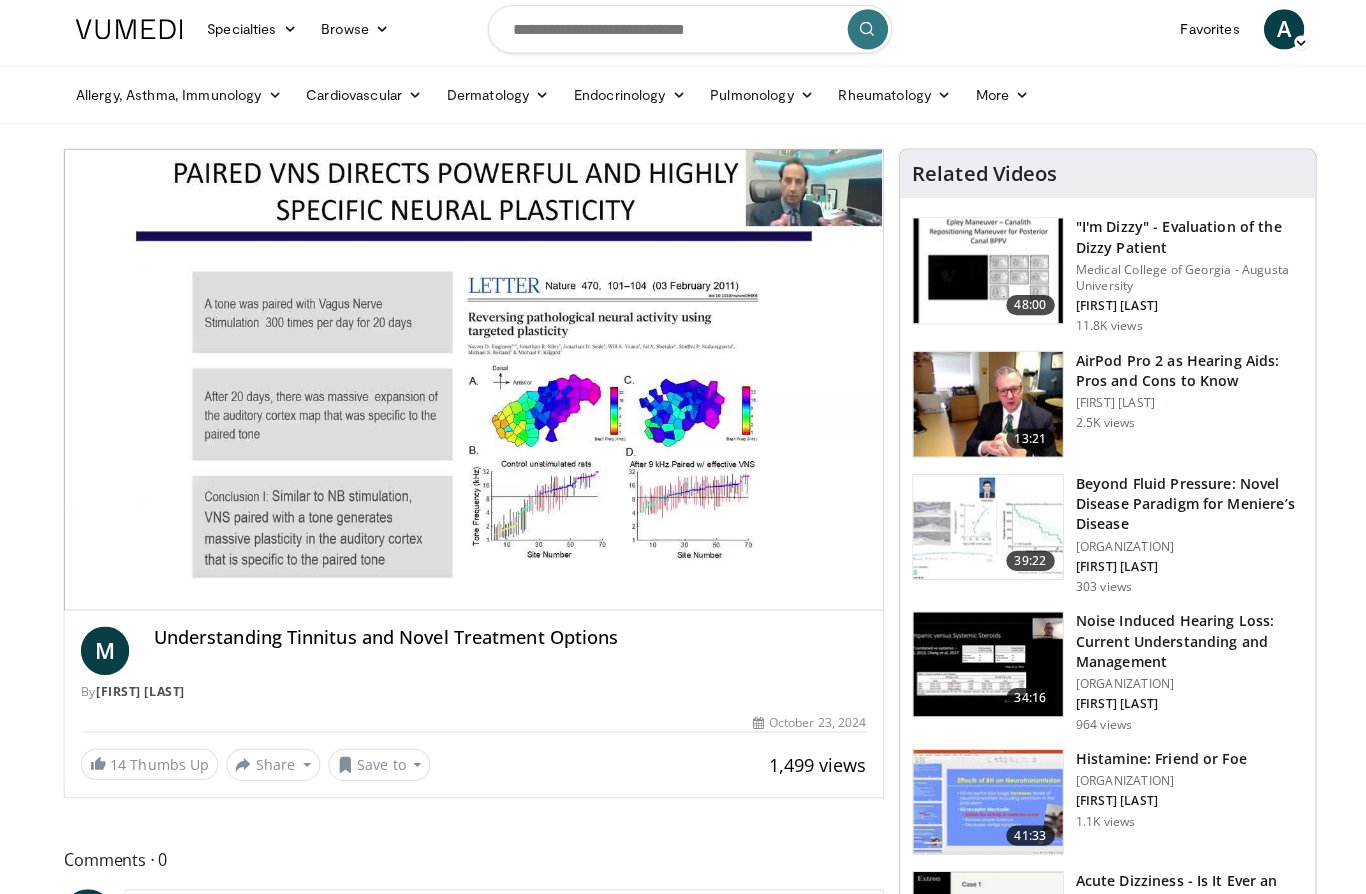 click on "10 seconds
Tap to unmute" at bounding box center (469, 375) 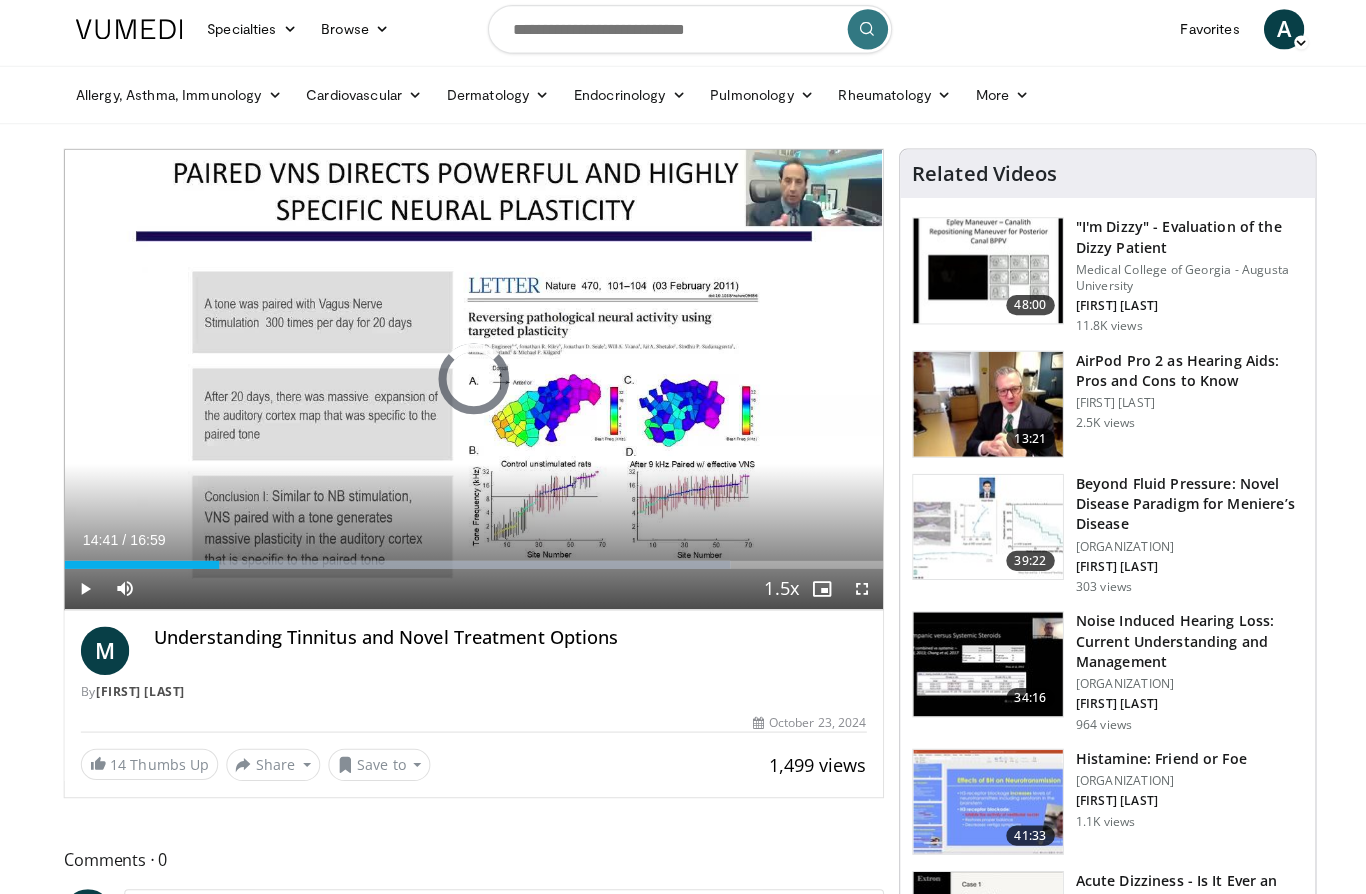 click on "Loaded :  81.37%" at bounding box center (469, 559) 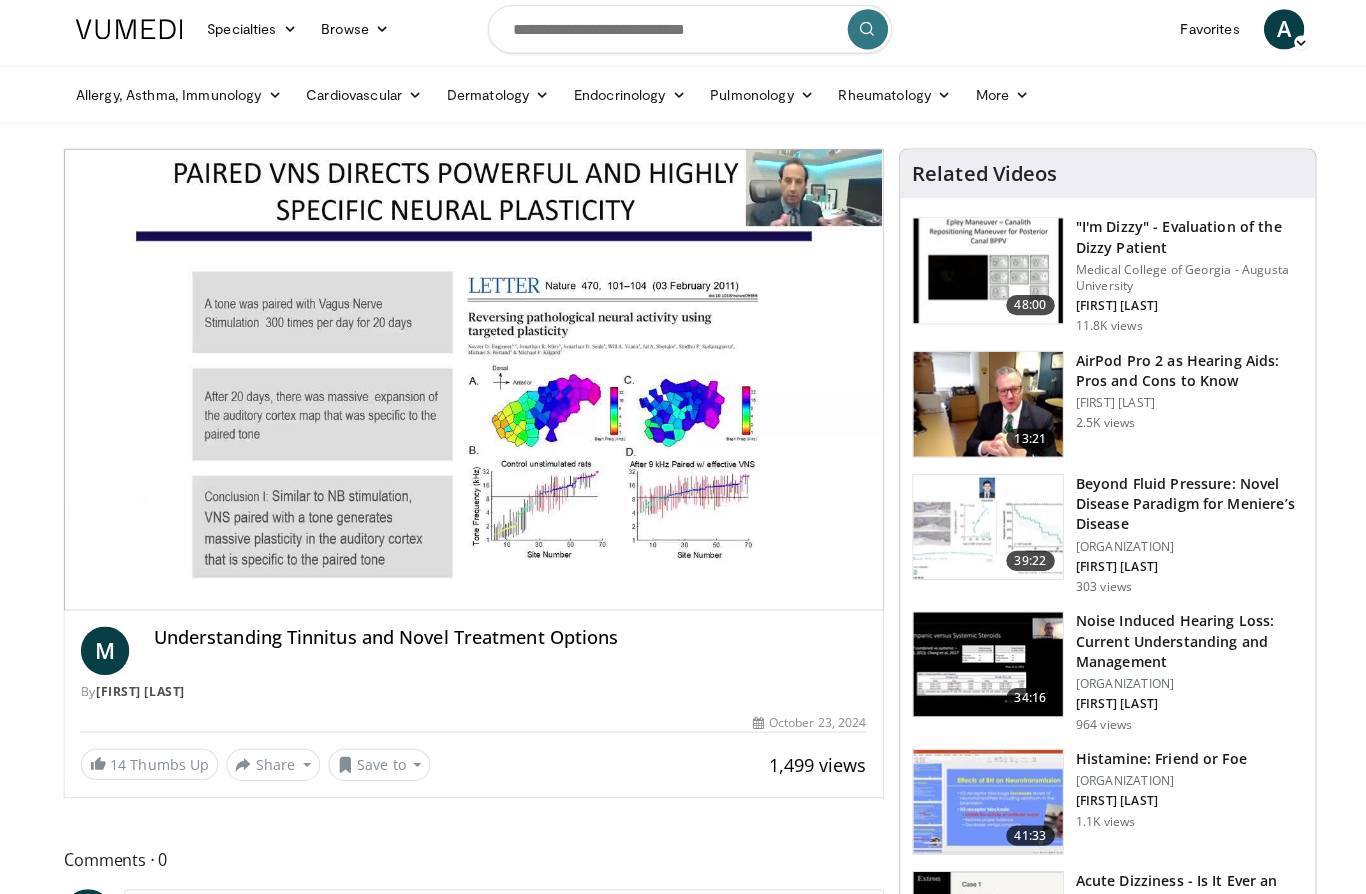 scroll, scrollTop: 0, scrollLeft: 0, axis: both 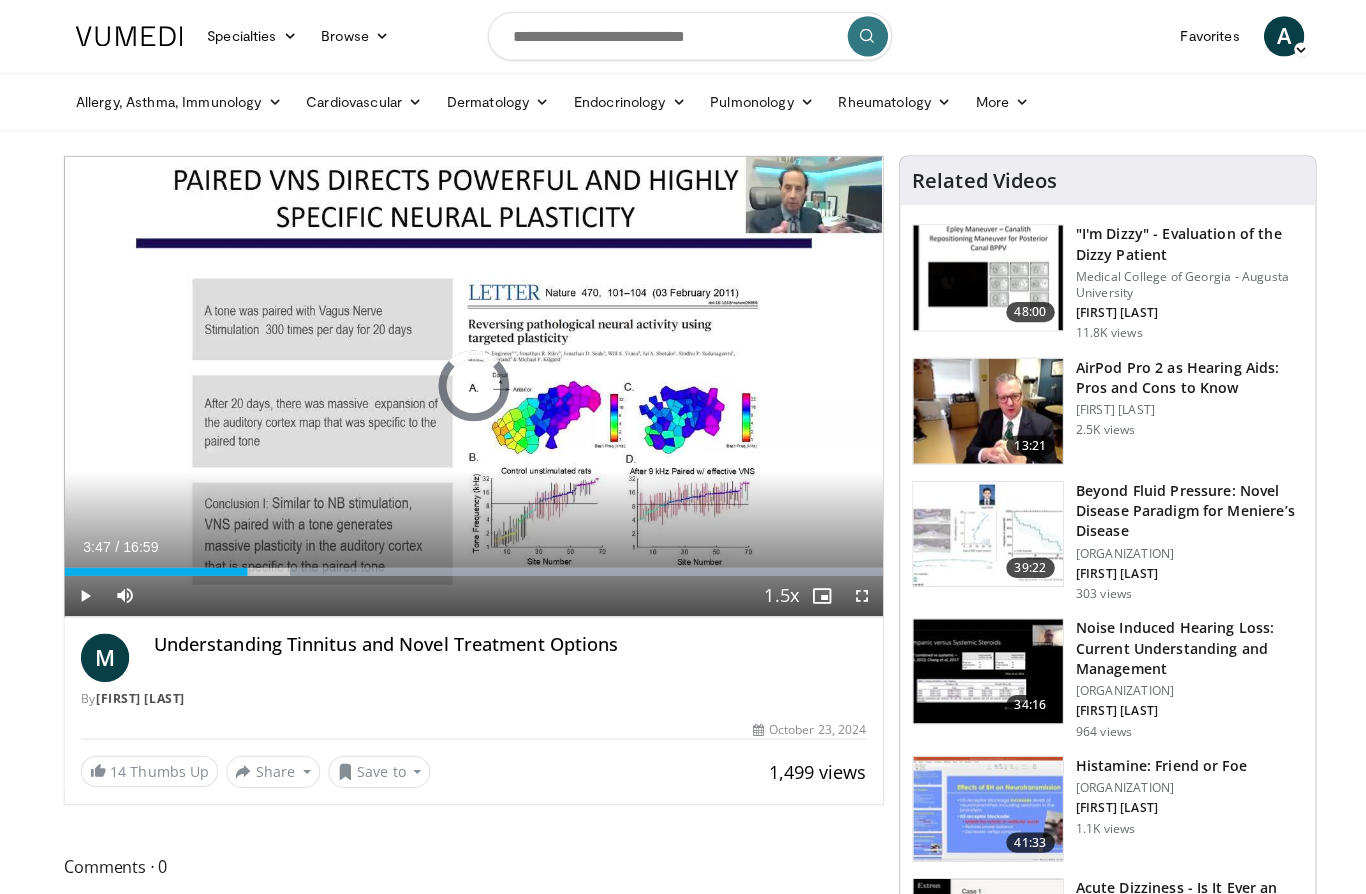 click on "Loaded :  99.98%" at bounding box center [469, 560] 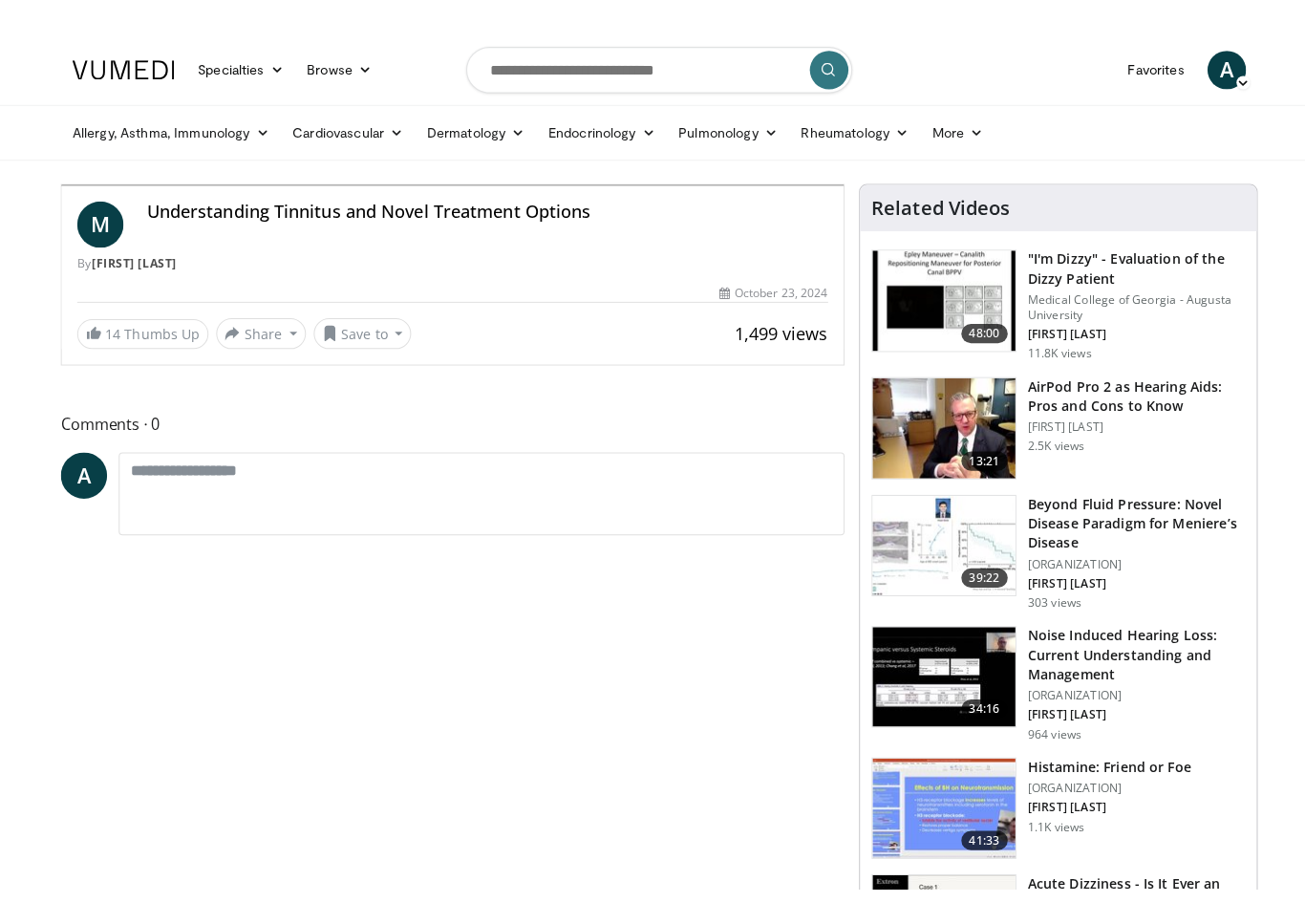 scroll, scrollTop: 23, scrollLeft: 0, axis: vertical 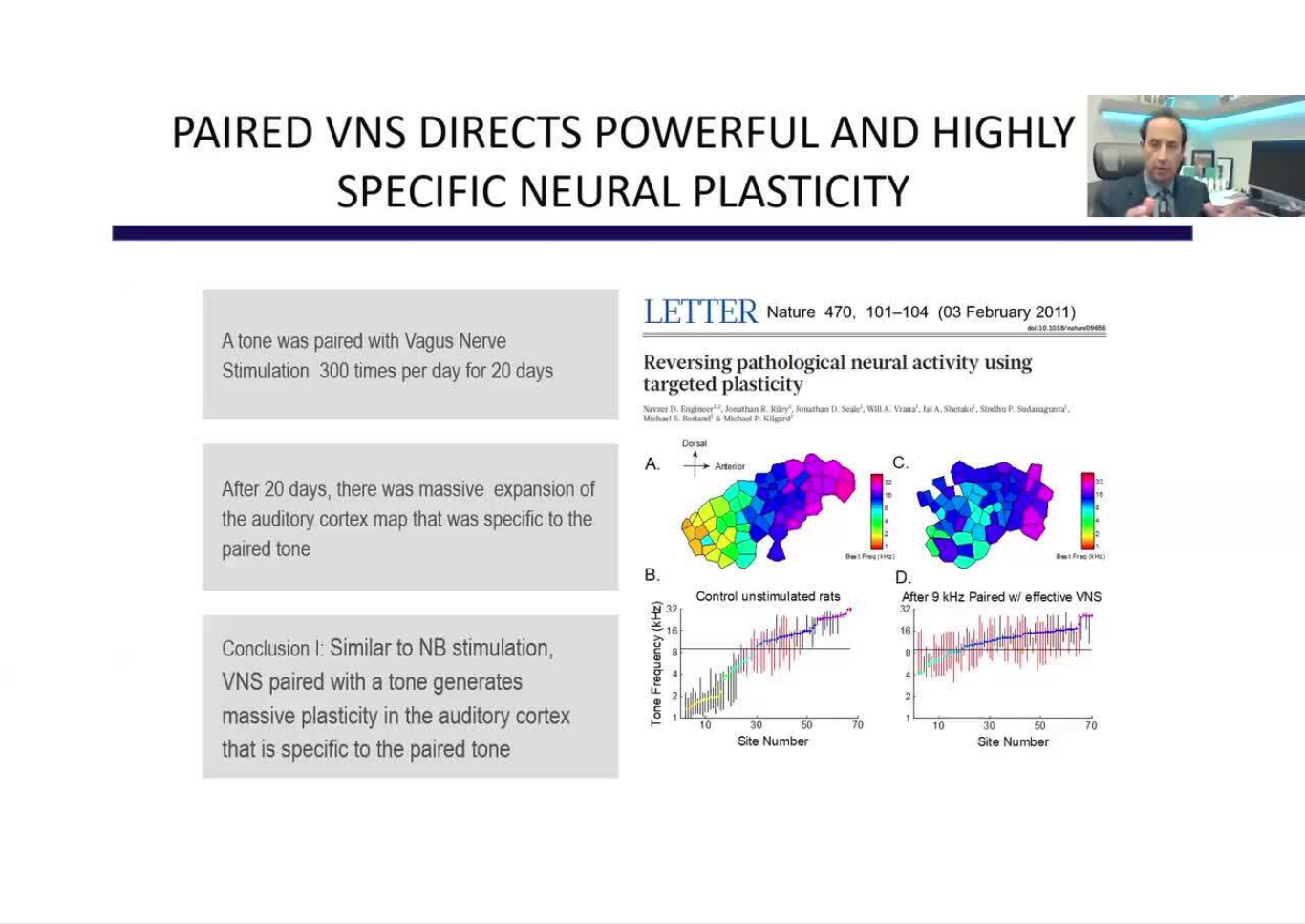 click on "10 seconds
Tap to unmute" at bounding box center [652, 462] 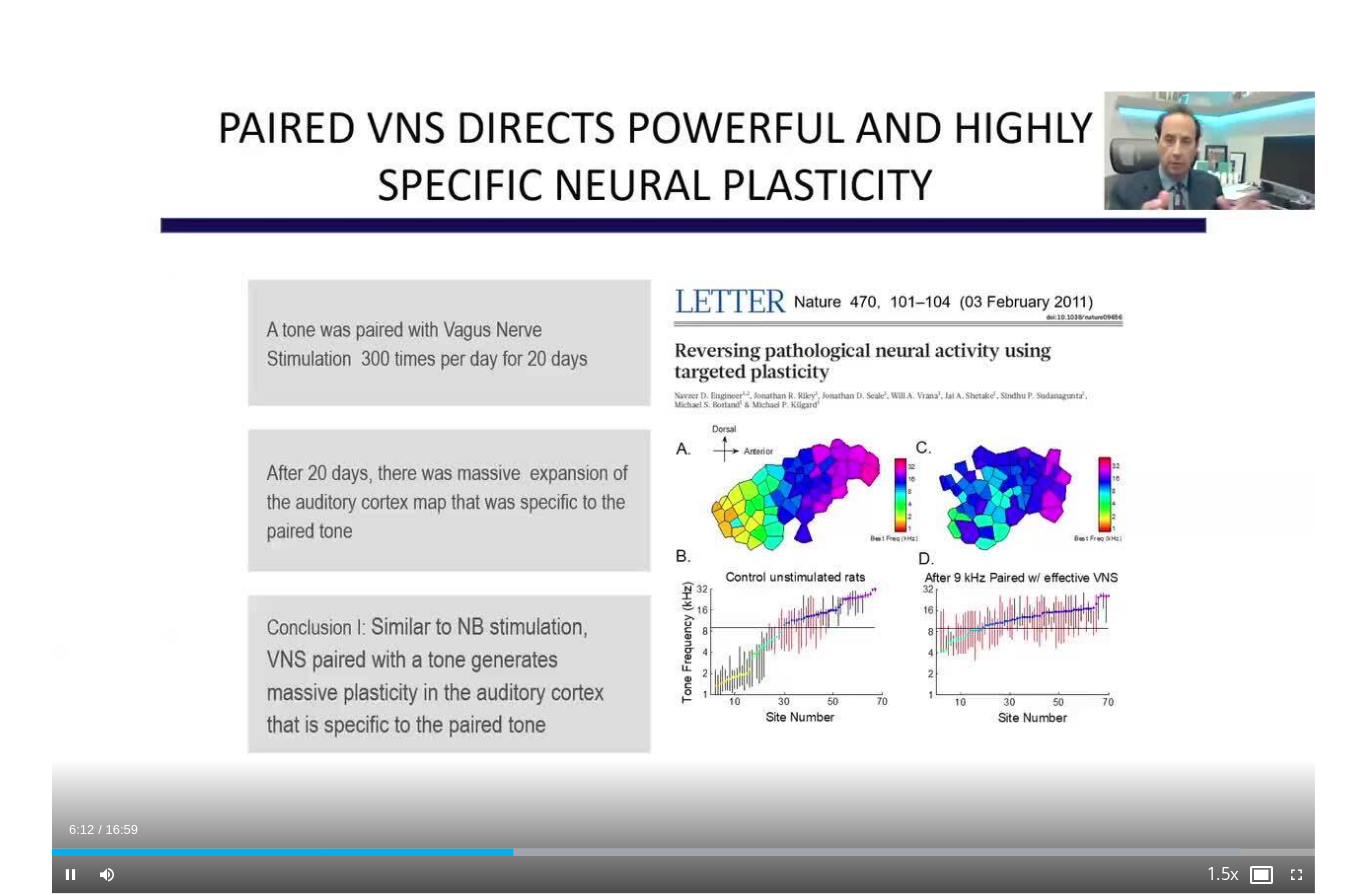 scroll, scrollTop: 0, scrollLeft: 0, axis: both 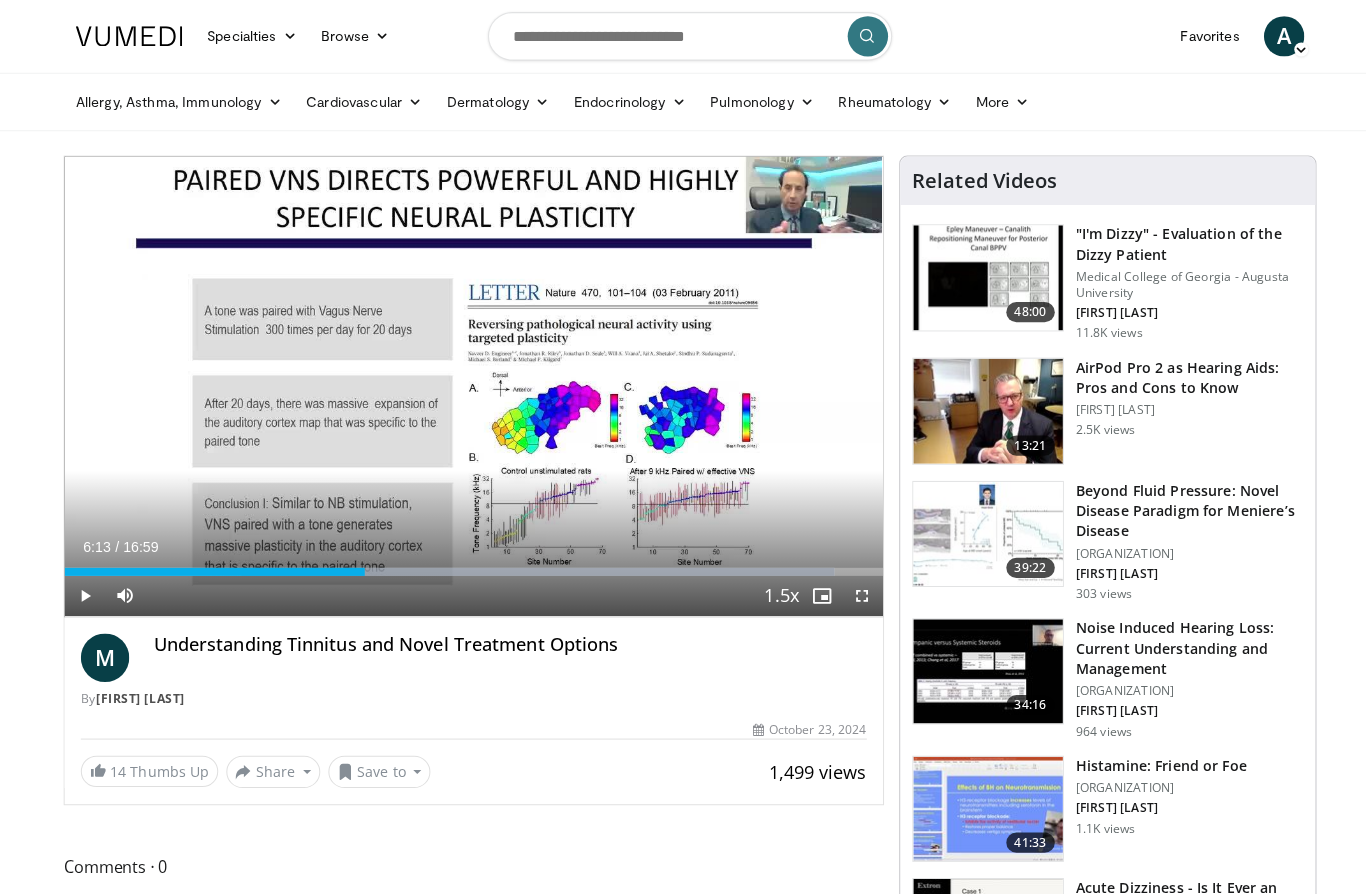 click at bounding box center (774, 591) 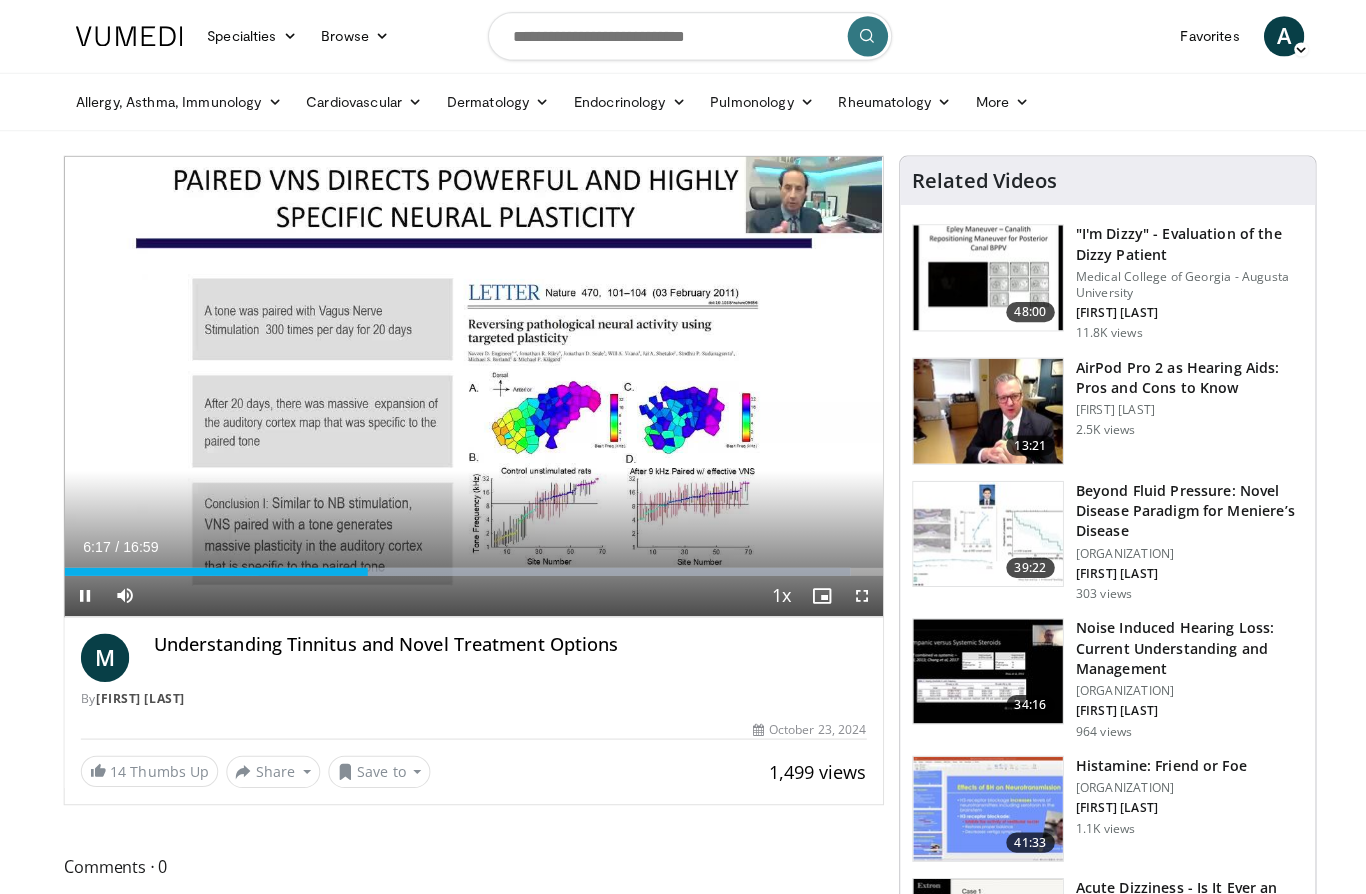 click on "10 seconds
Tap to unmute" at bounding box center [469, 382] 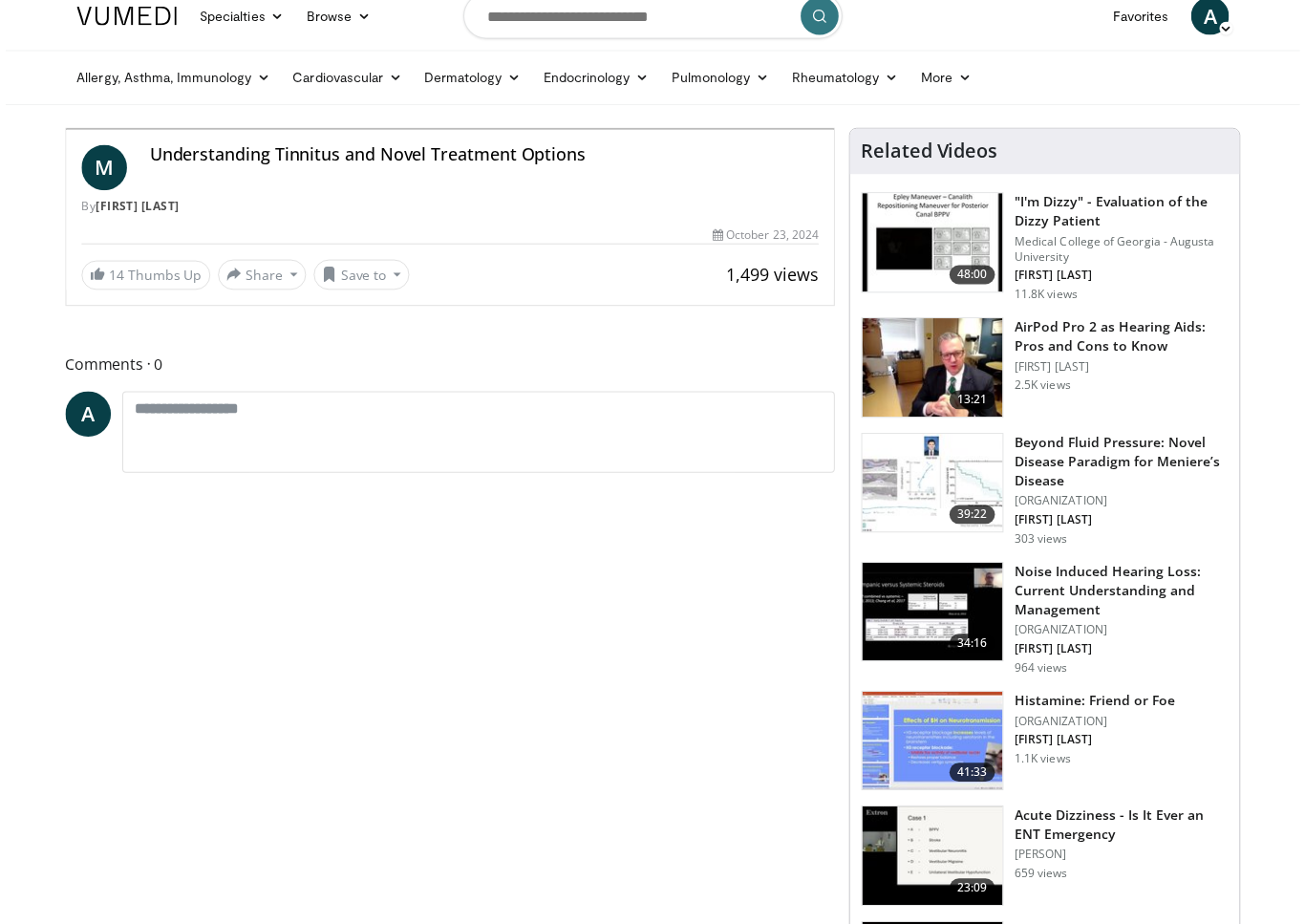 scroll, scrollTop: 23, scrollLeft: 0, axis: vertical 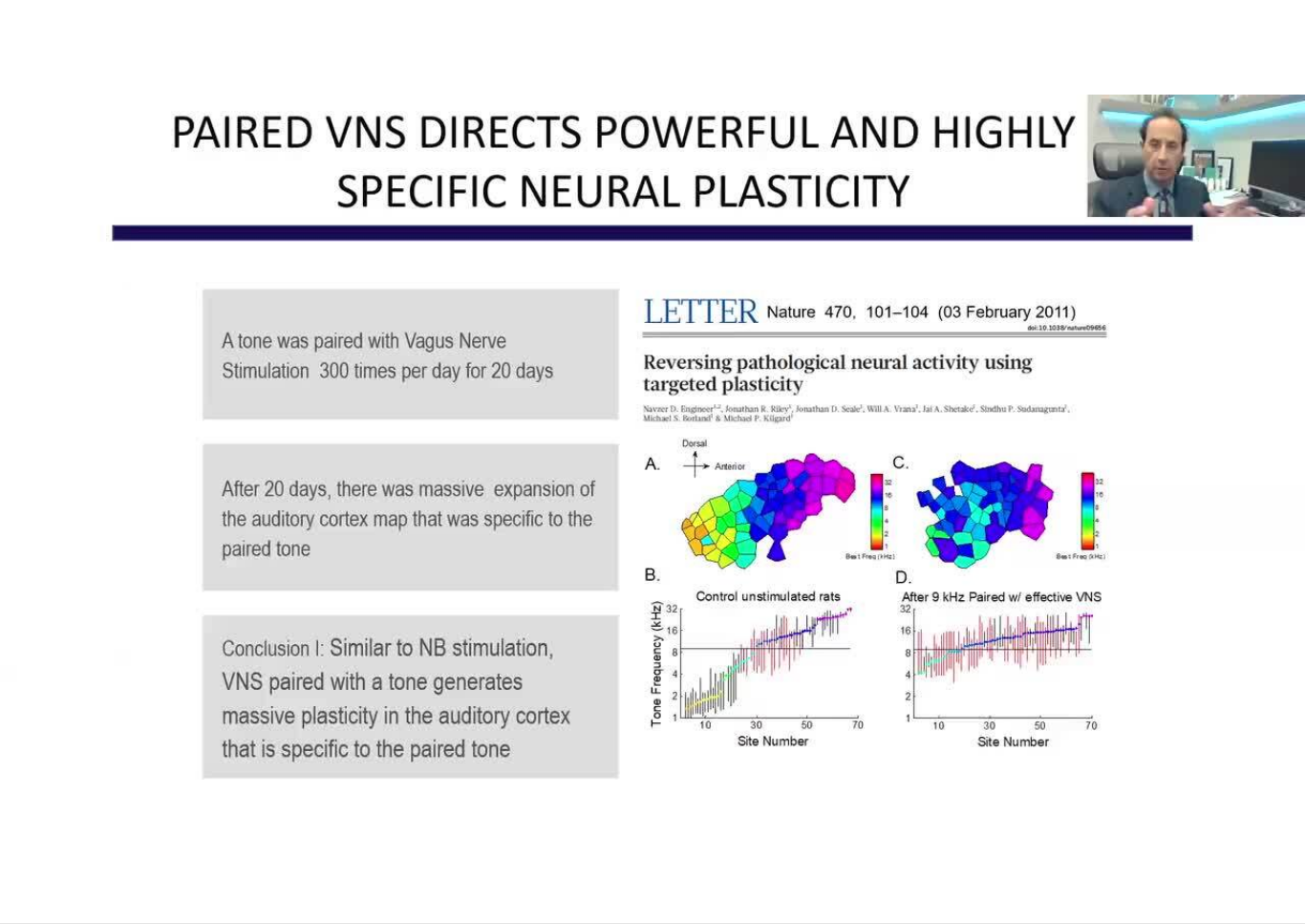 click on "10 seconds
Tap to unmute" at bounding box center (652, 462) 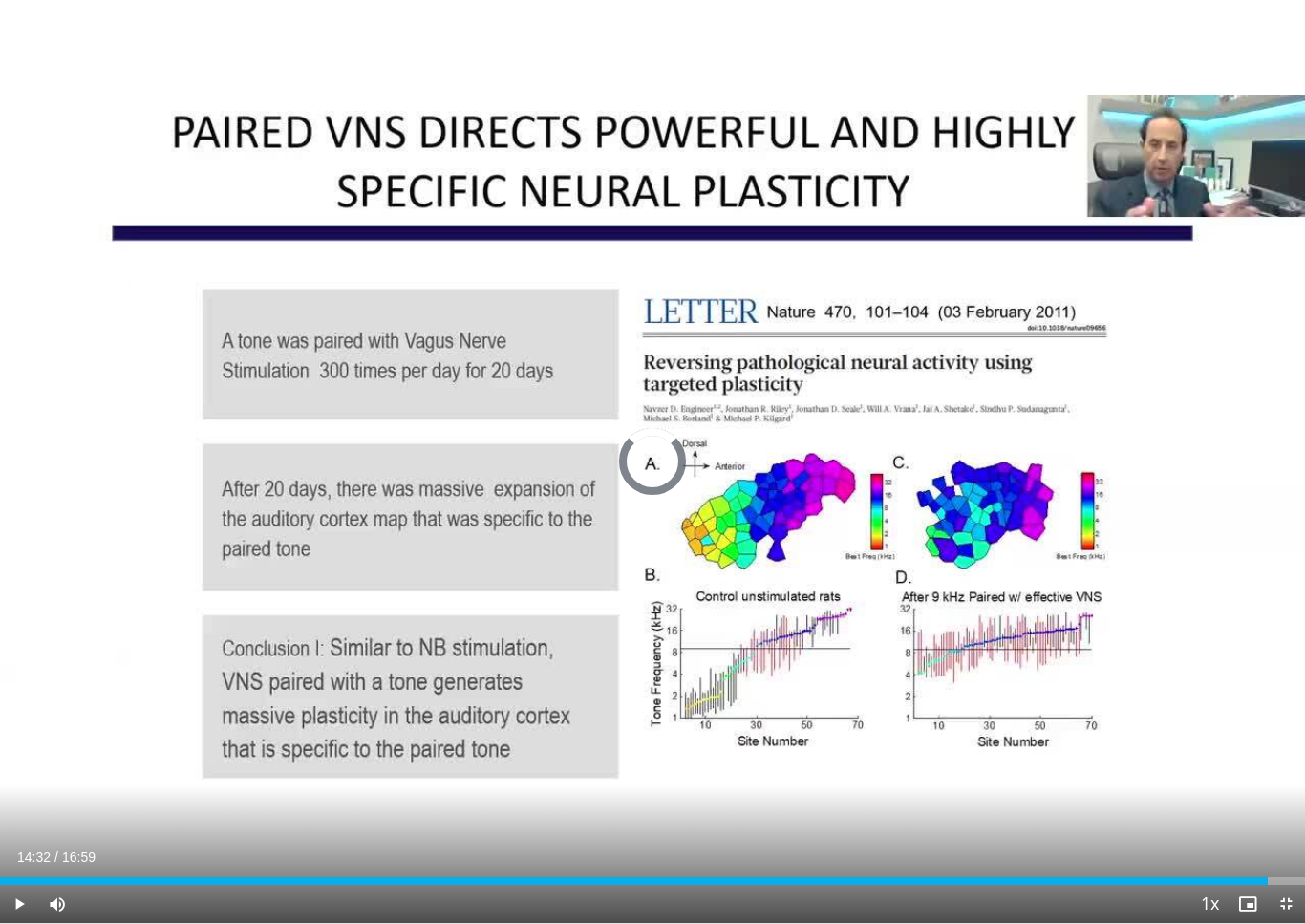 click at bounding box center (633, 881) 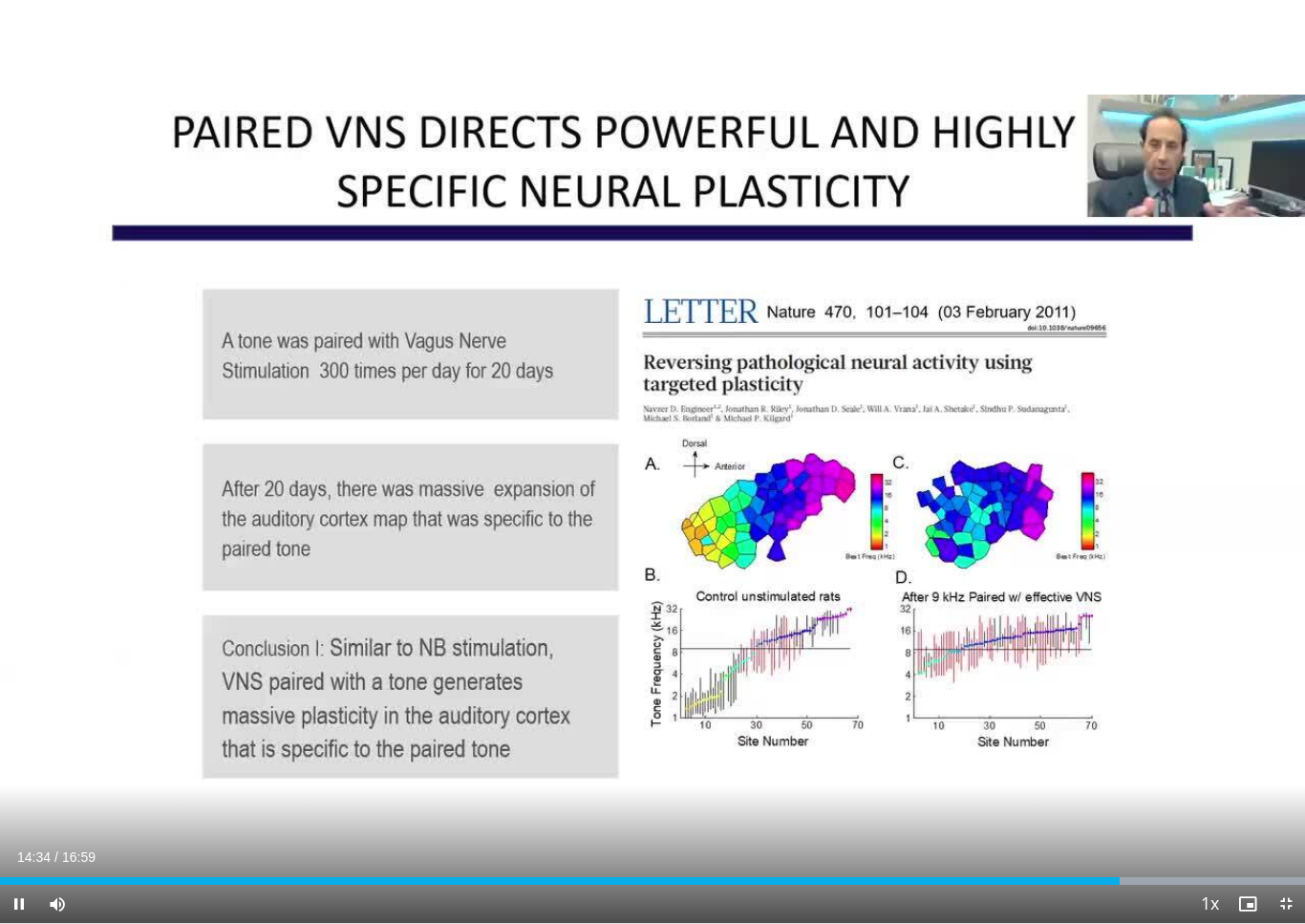 click at bounding box center [872, 881] 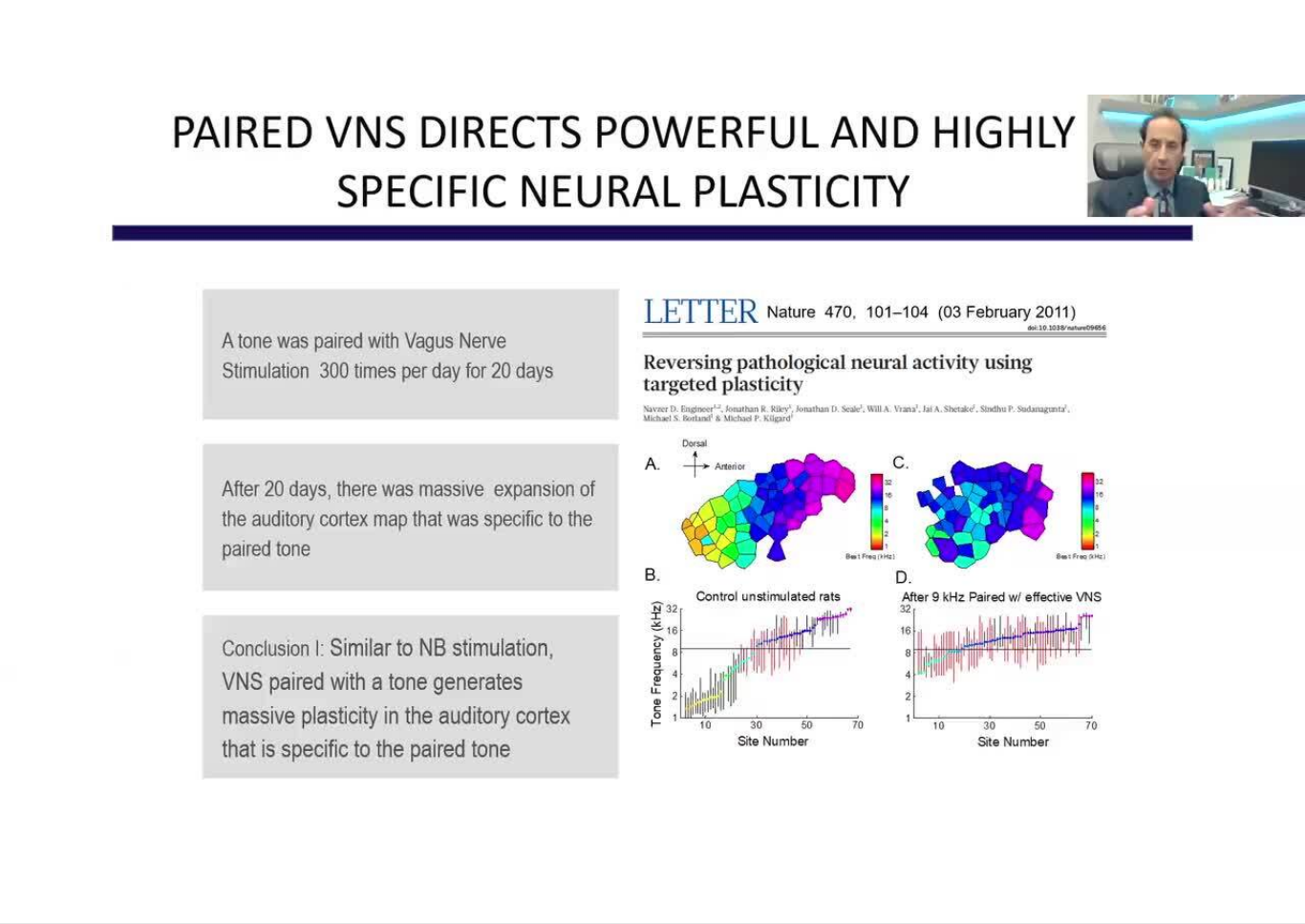 click on "10 seconds
Tap to unmute" at bounding box center (652, 462) 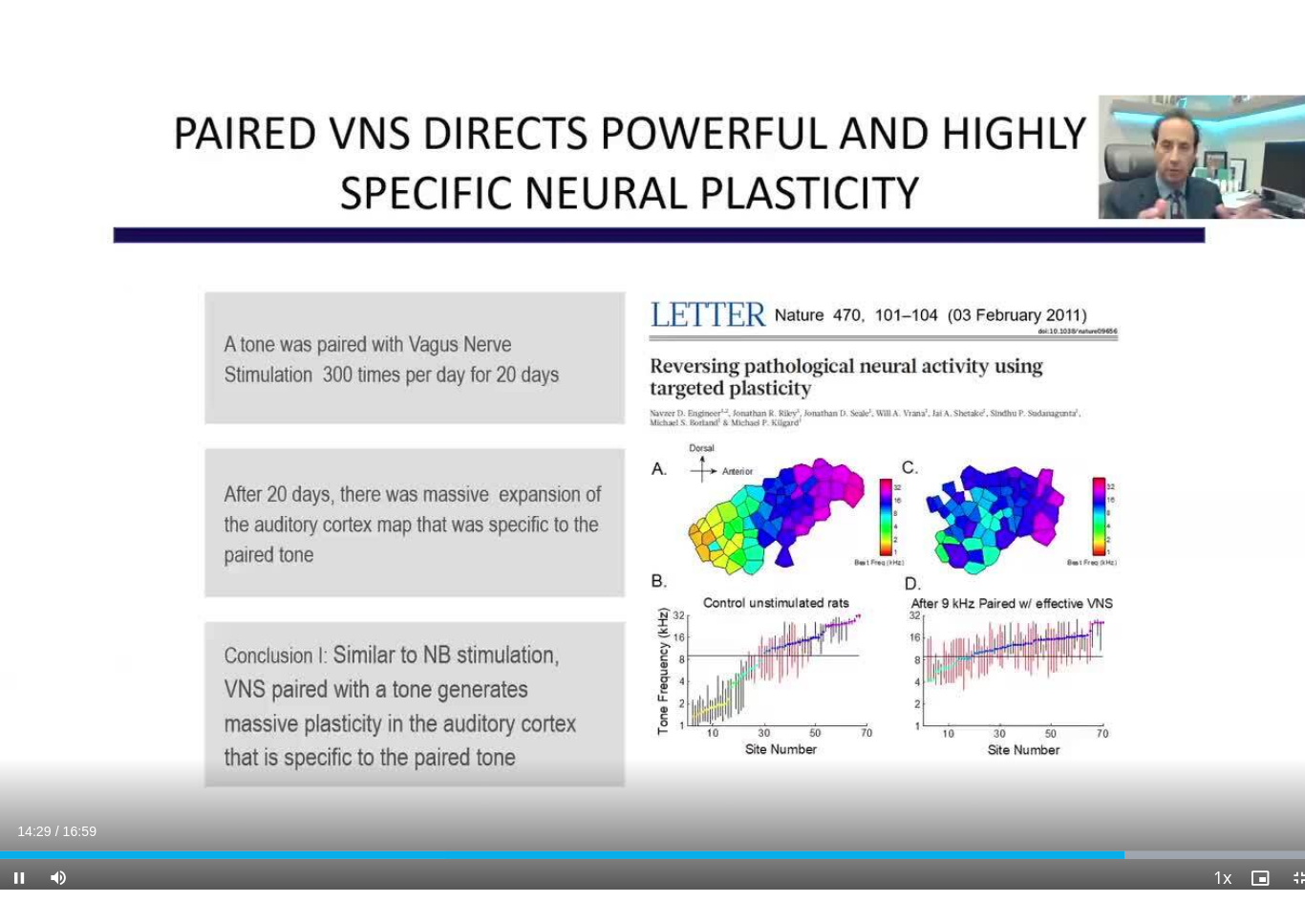 scroll, scrollTop: 23, scrollLeft: 0, axis: vertical 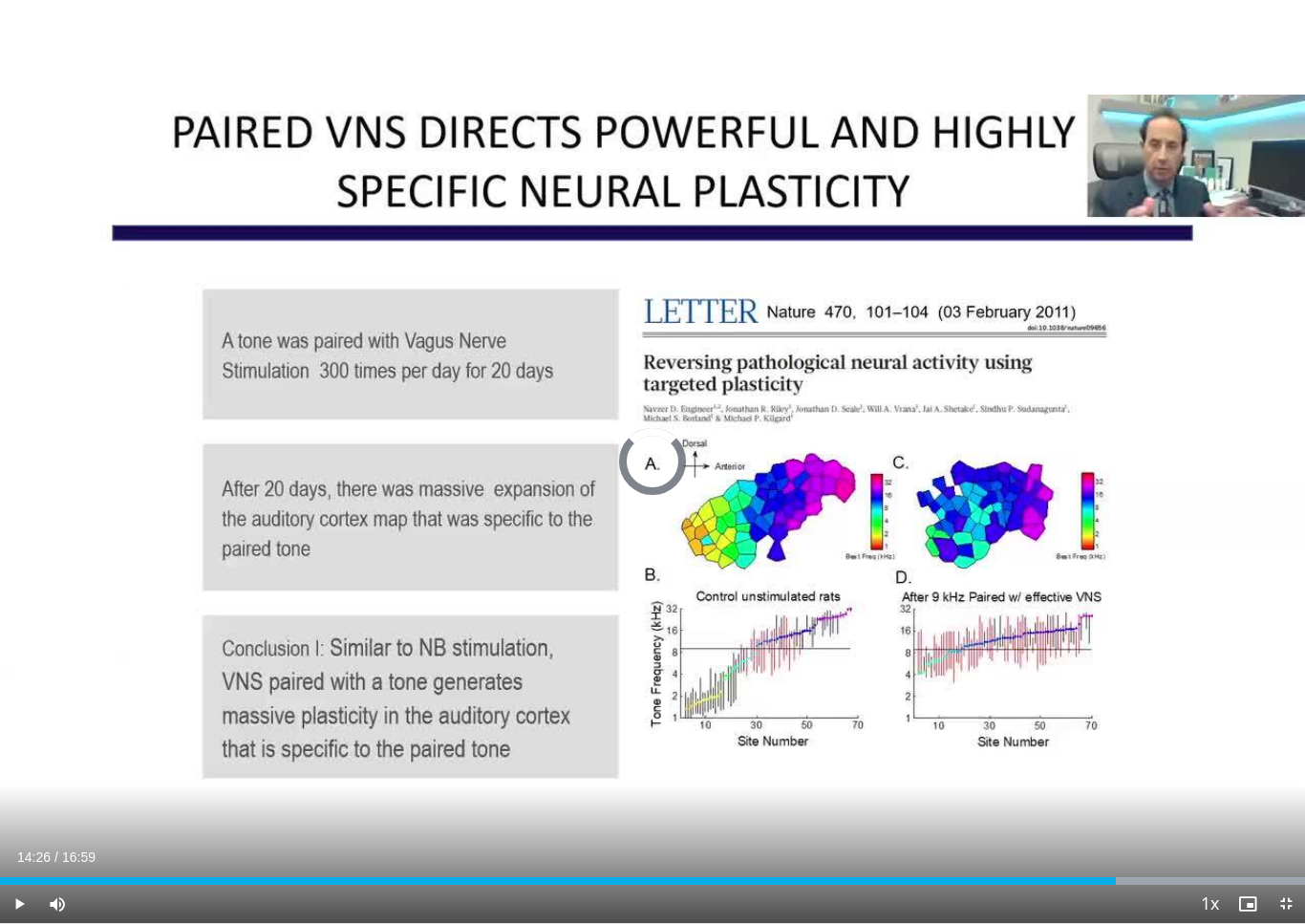 click at bounding box center (872, 881) 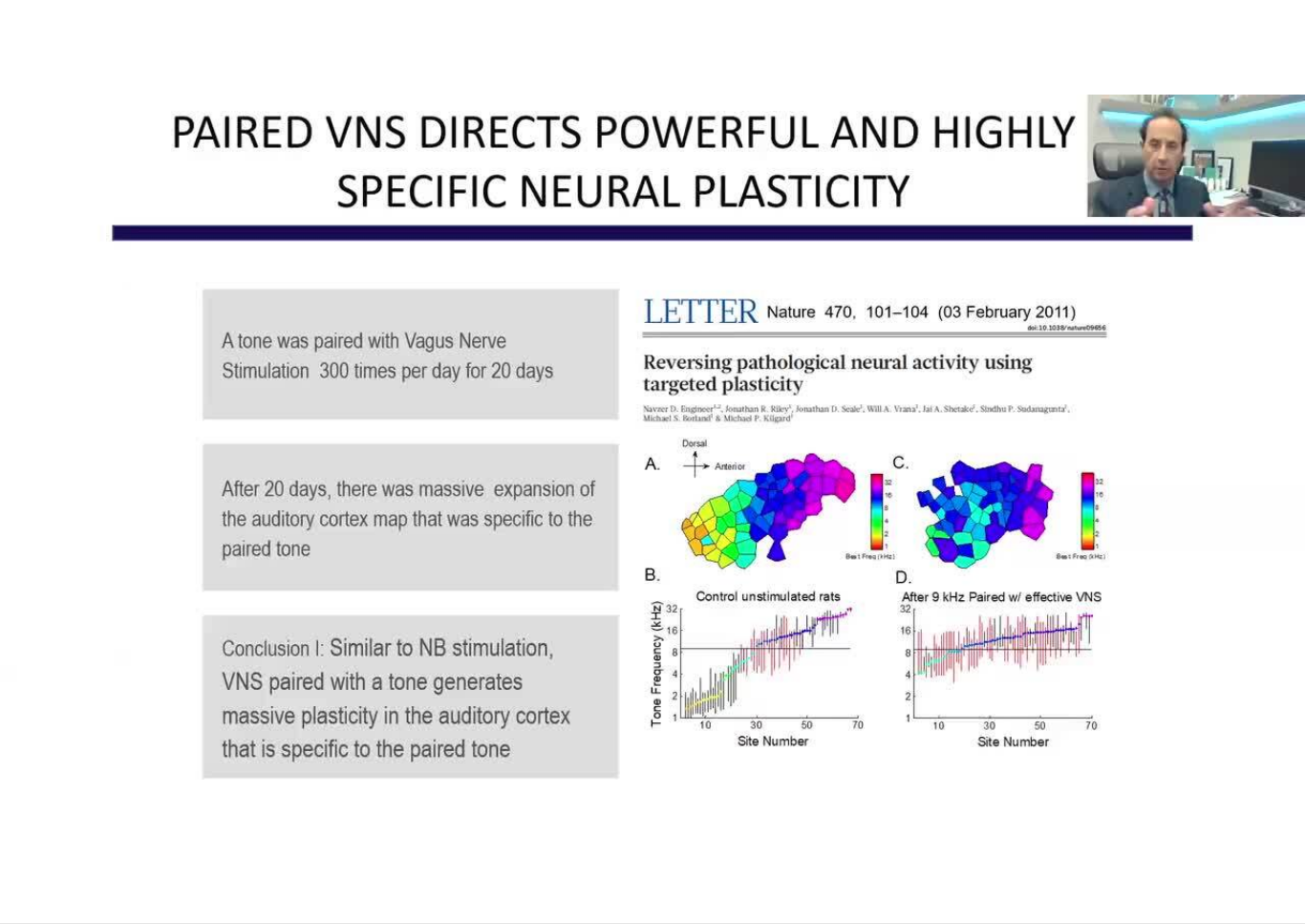 click on "10 seconds
Tap to unmute" at bounding box center (652, 462) 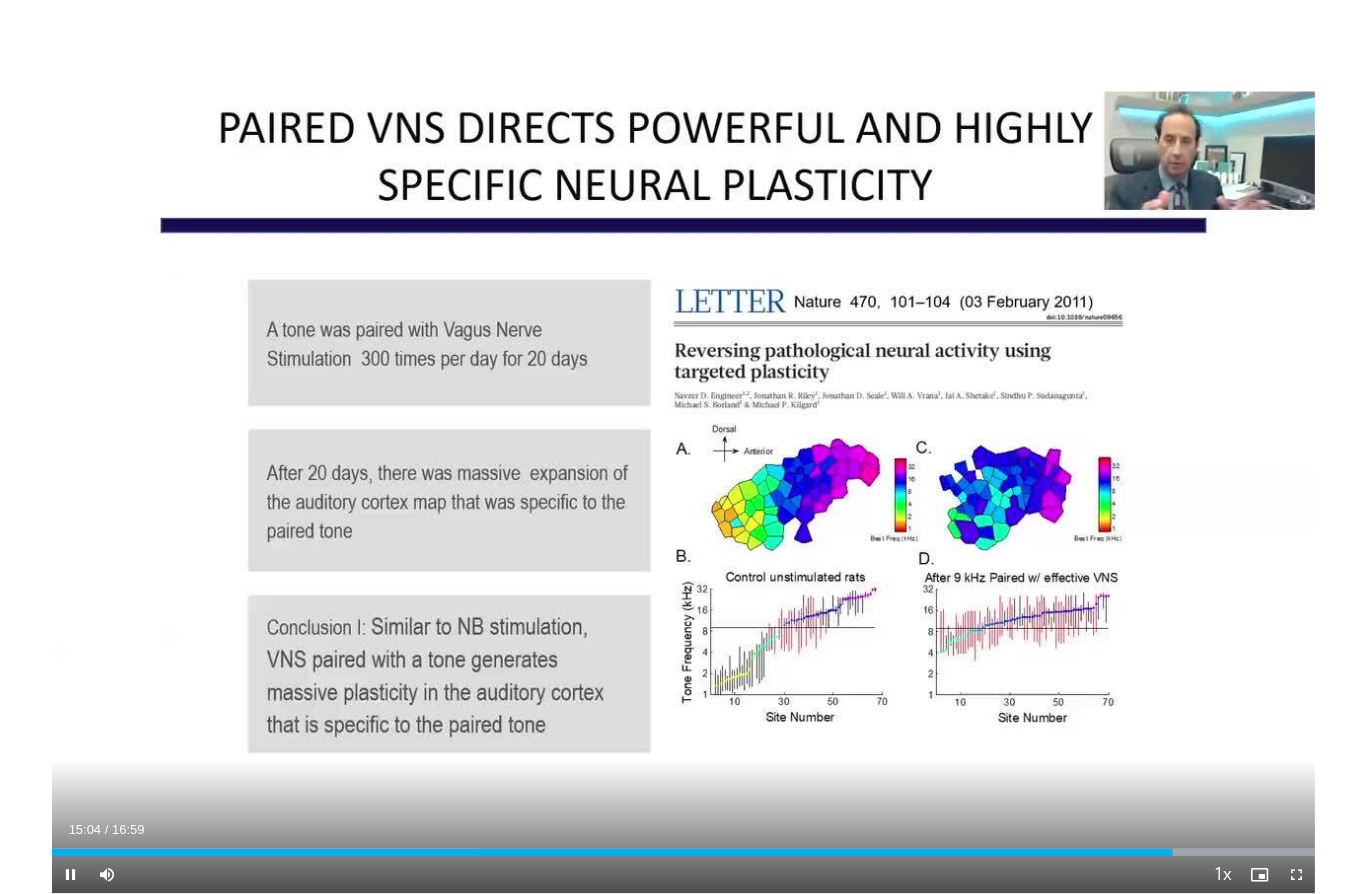 scroll, scrollTop: 0, scrollLeft: 0, axis: both 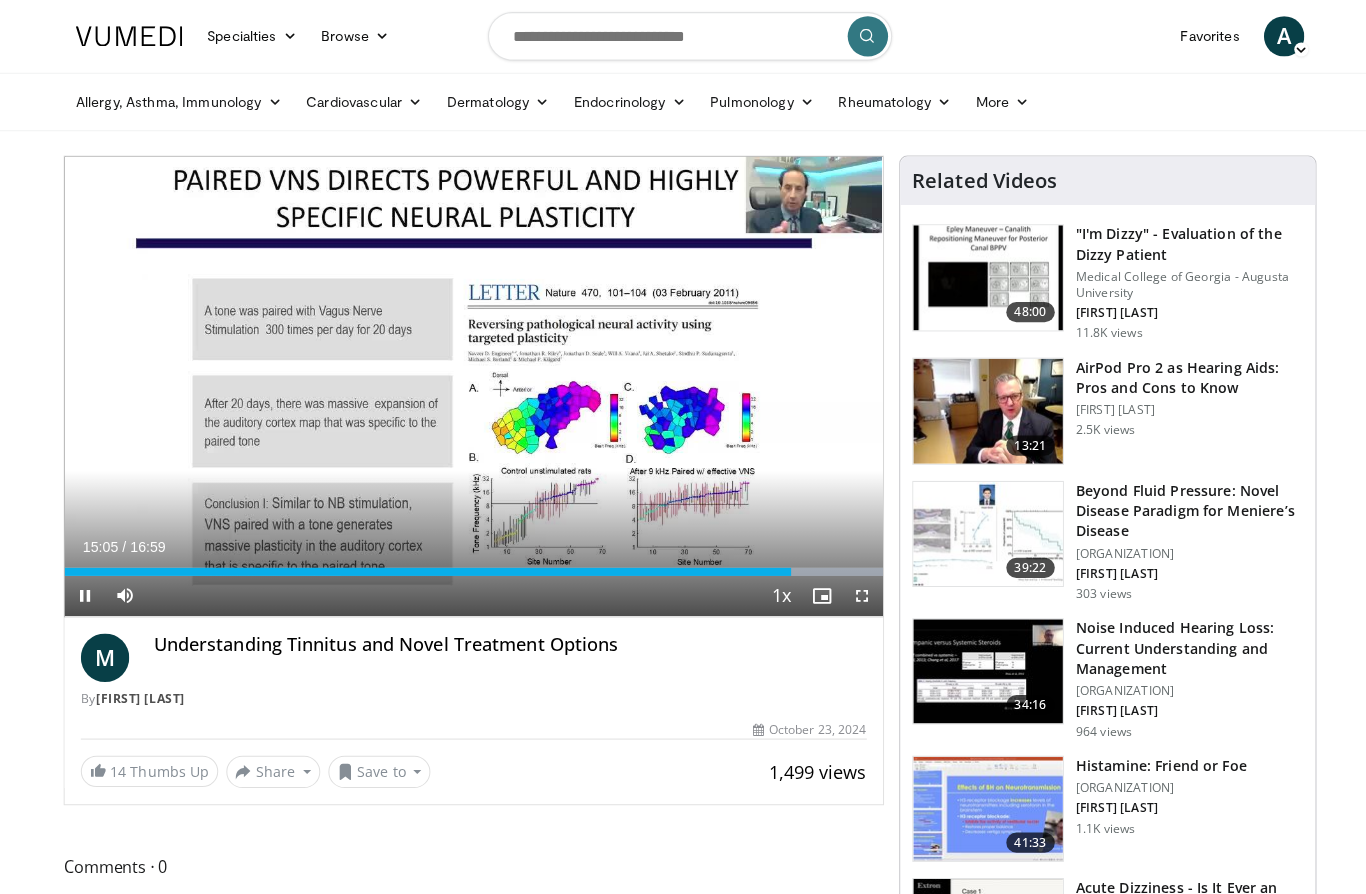 click on "10 seconds
Tap to unmute" at bounding box center (469, 382) 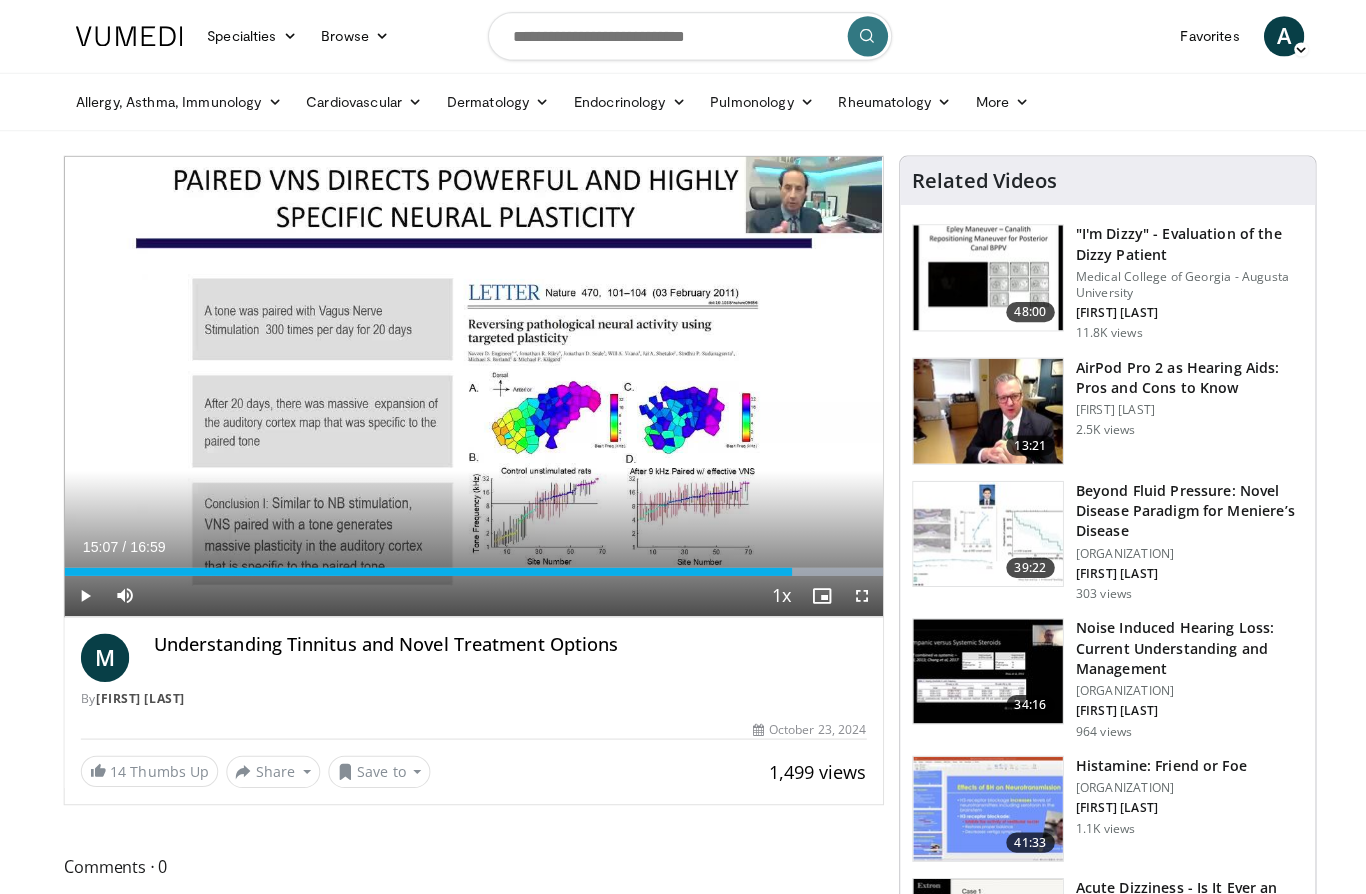 click on "Save to" at bounding box center (376, 764) 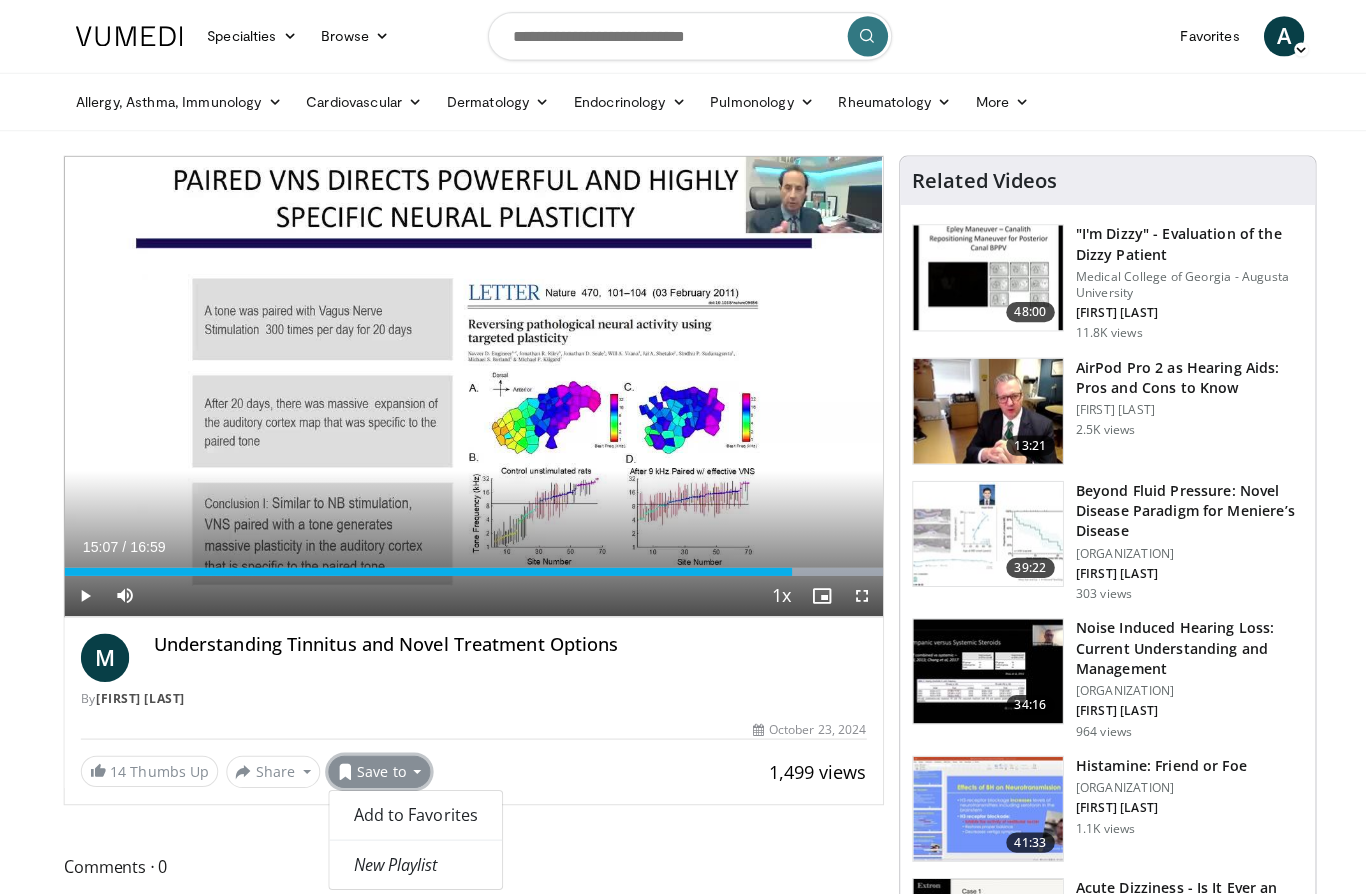 click on "Add to Favorites" at bounding box center (411, 807) 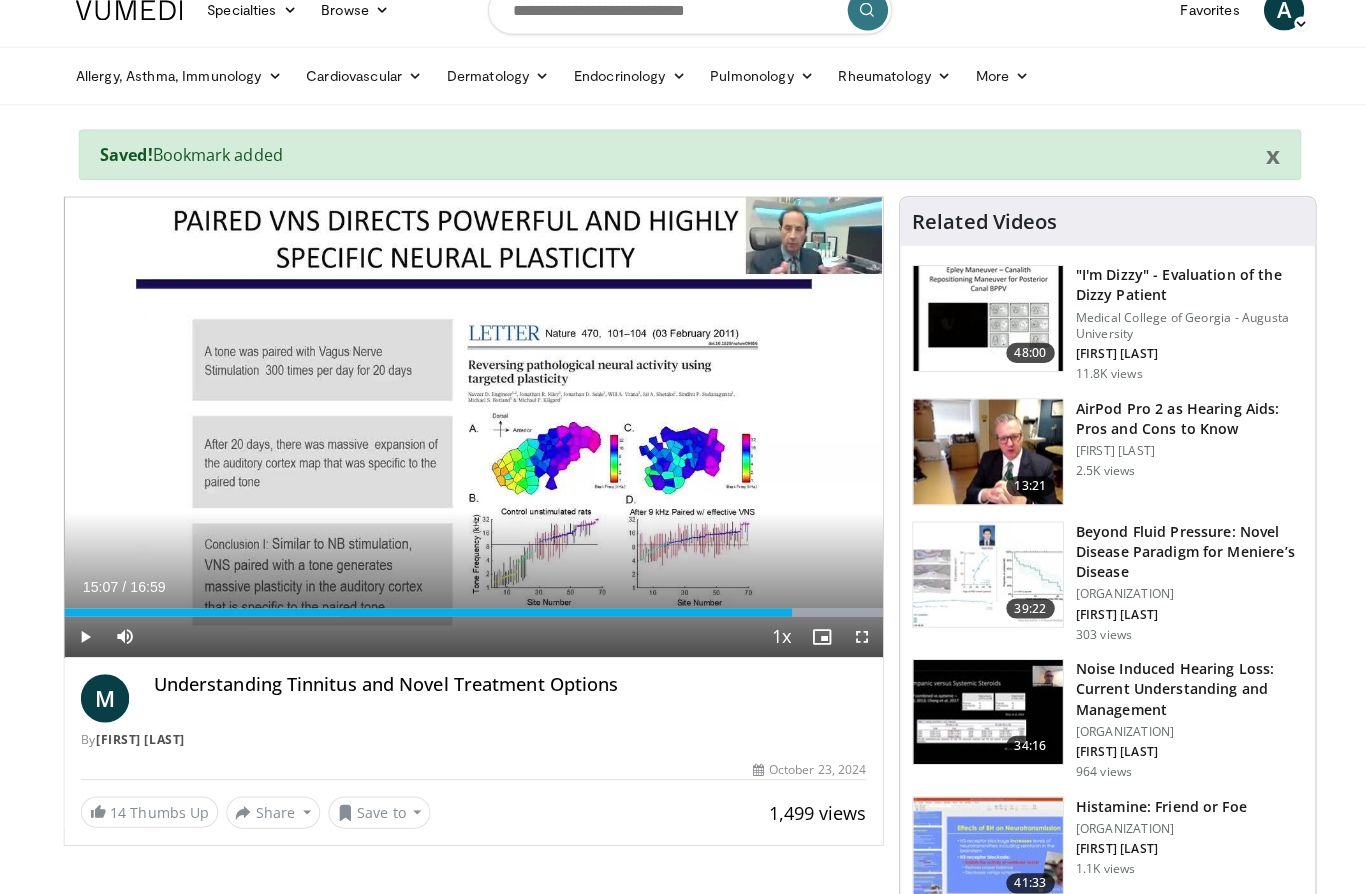 scroll, scrollTop: 24, scrollLeft: 0, axis: vertical 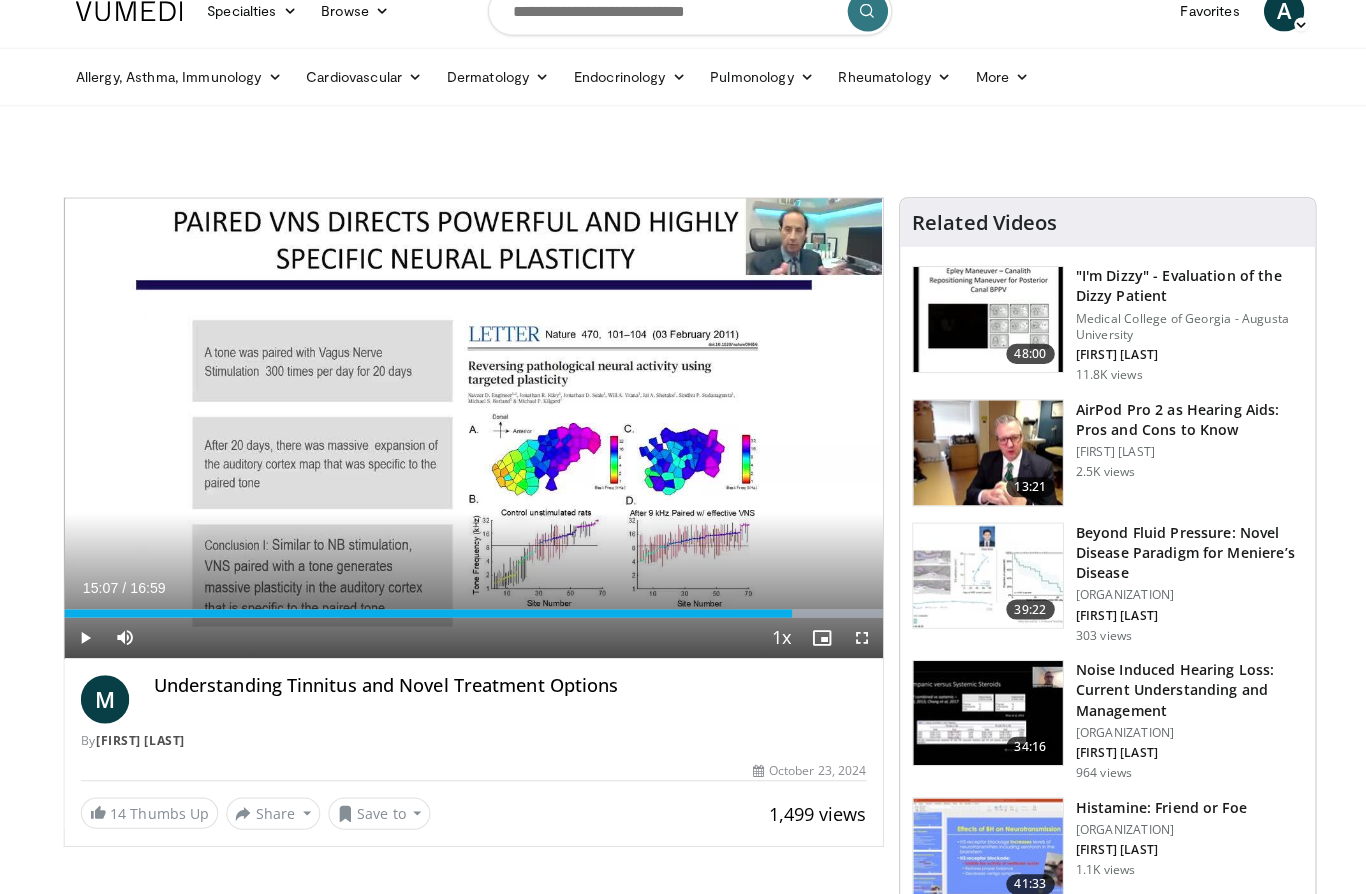 click on ""I'm Dizzy" - Evaluation of the Dizzy Patient" at bounding box center [1177, 284] 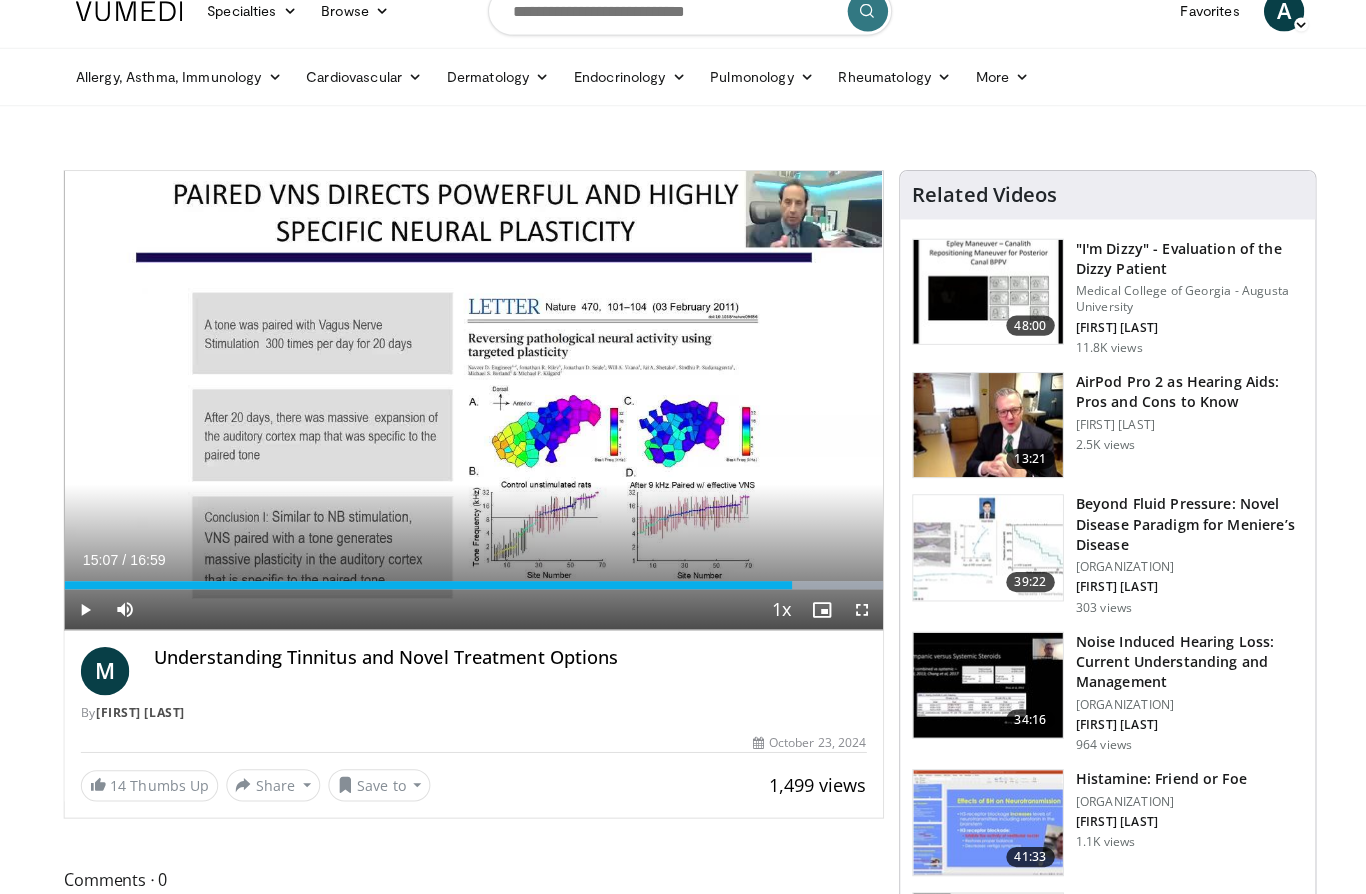 click at bounding box center (978, 290) 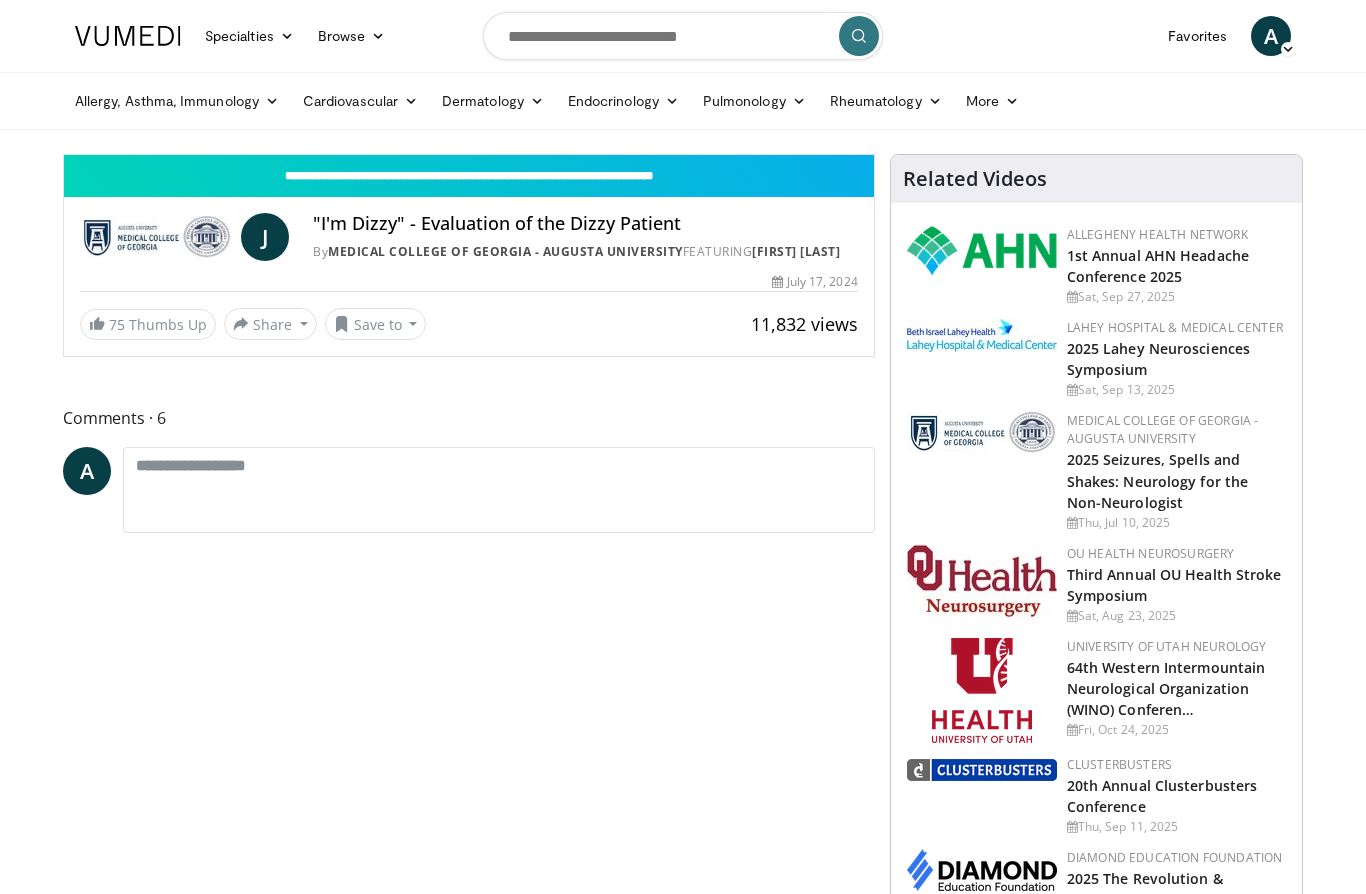 scroll, scrollTop: 0, scrollLeft: 0, axis: both 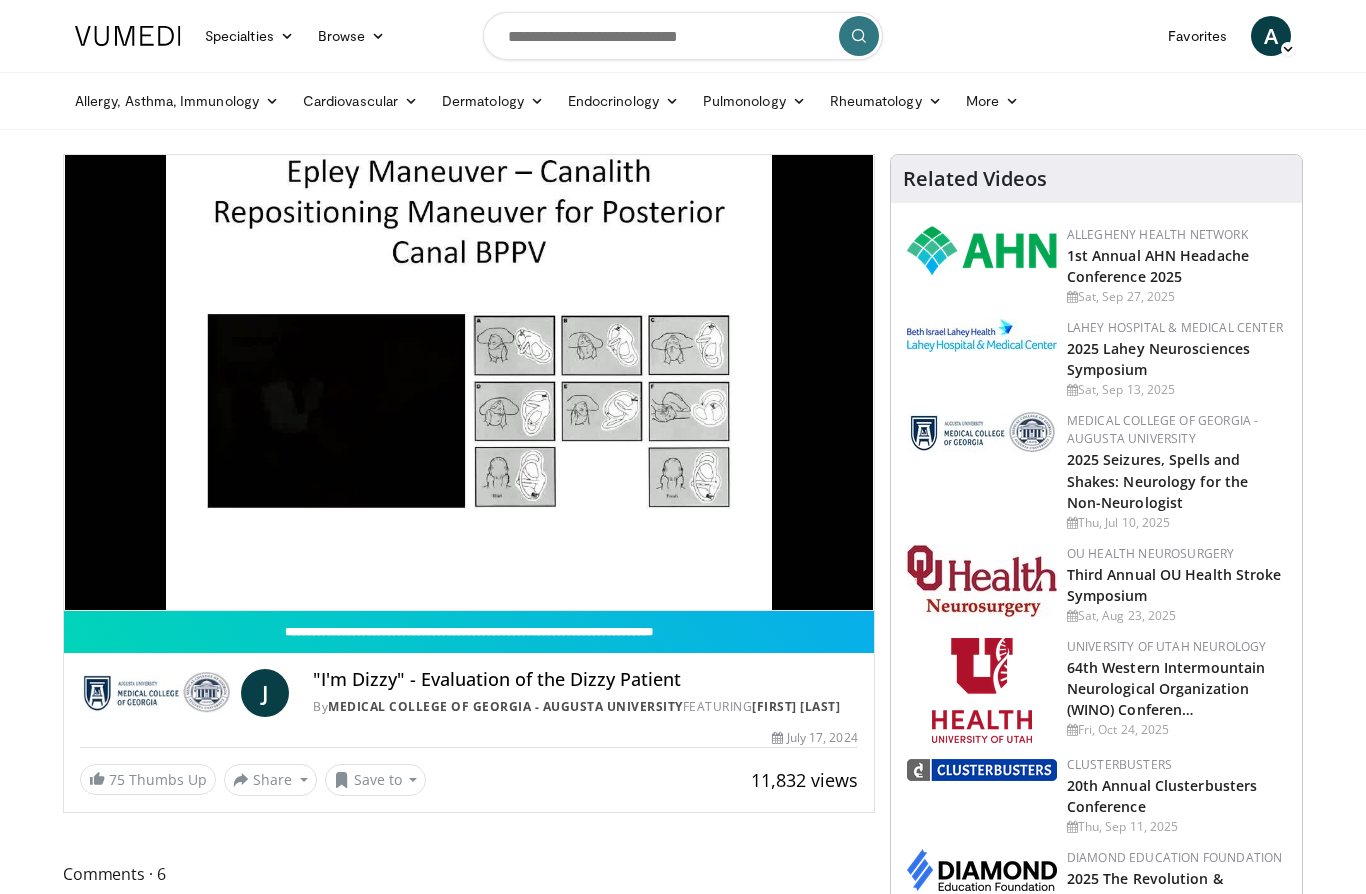 click on "10 seconds
Tap to unmute" at bounding box center [469, 382] 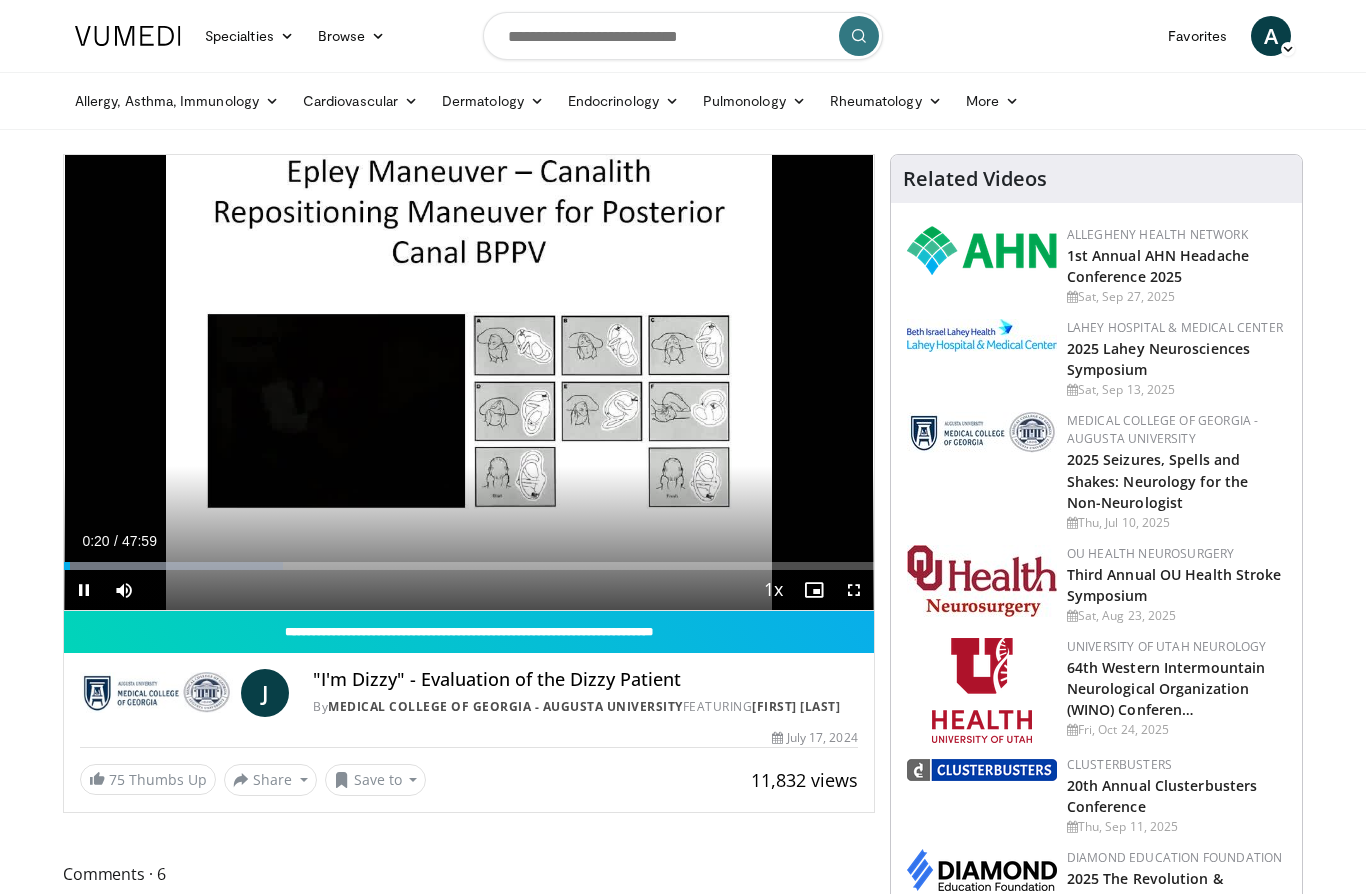 click at bounding box center (982, 266) 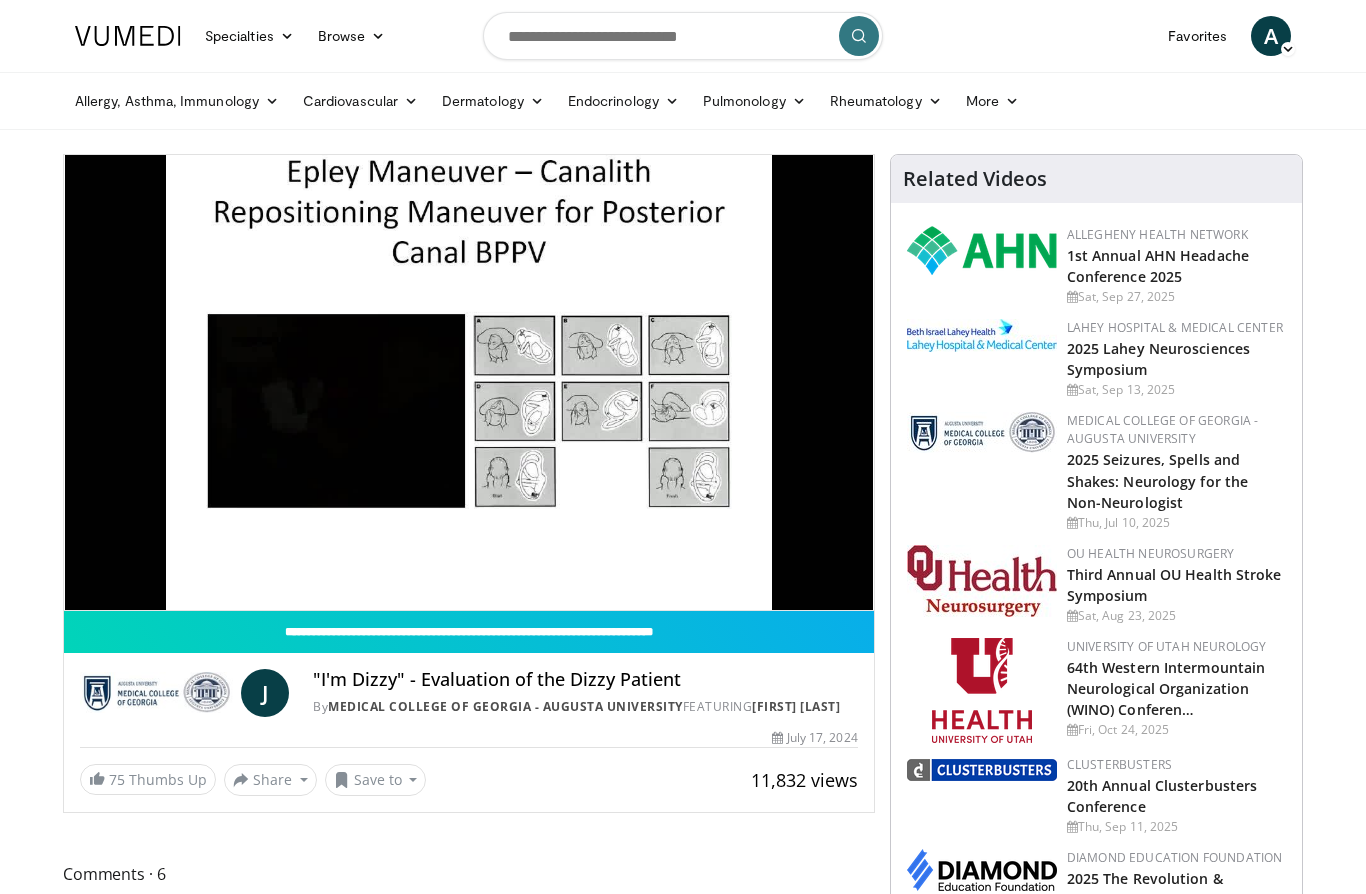 click on "10 seconds
Tap to unmute" at bounding box center [469, 382] 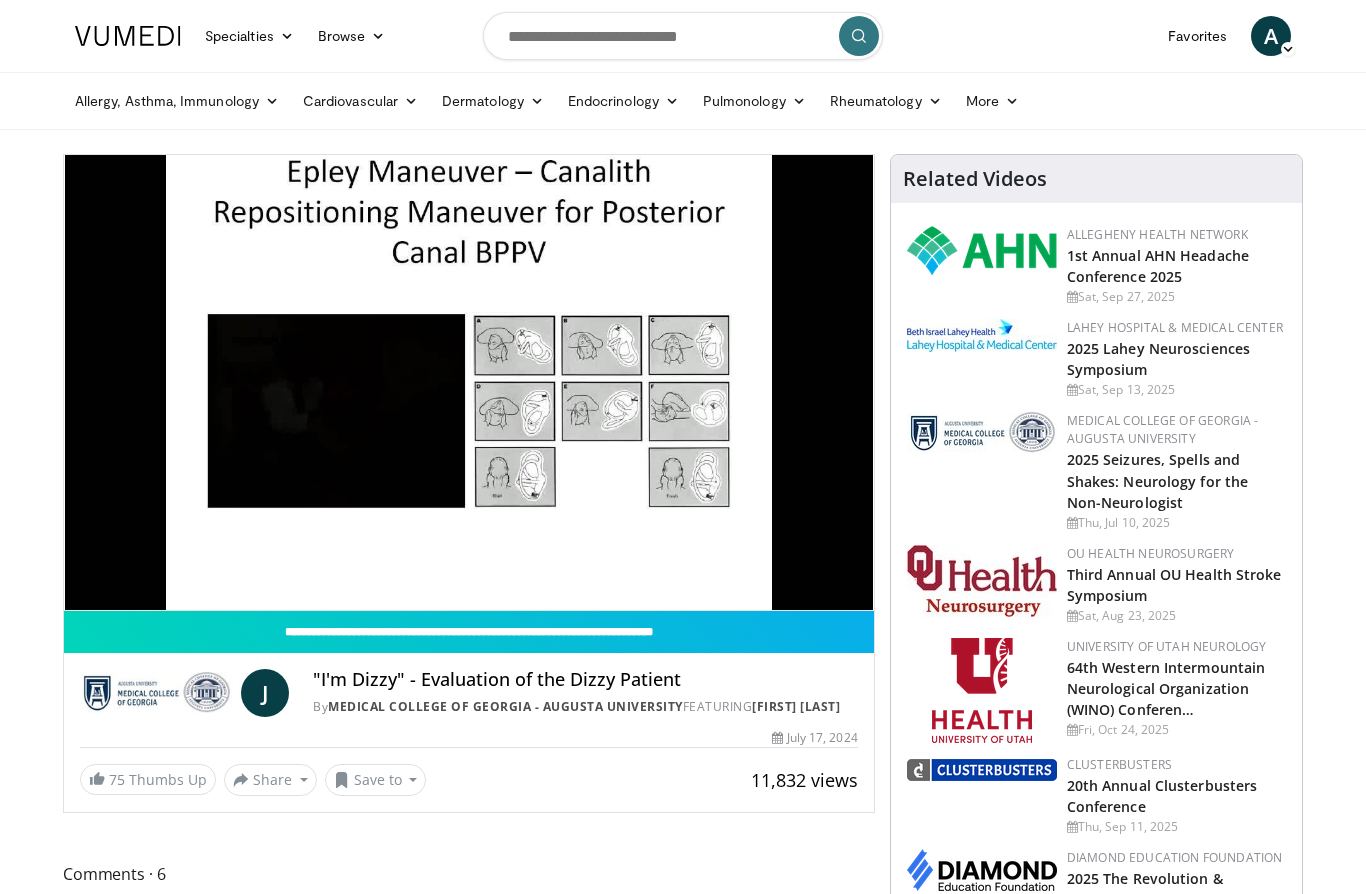 click on "10 seconds
Tap to unmute" at bounding box center [469, 382] 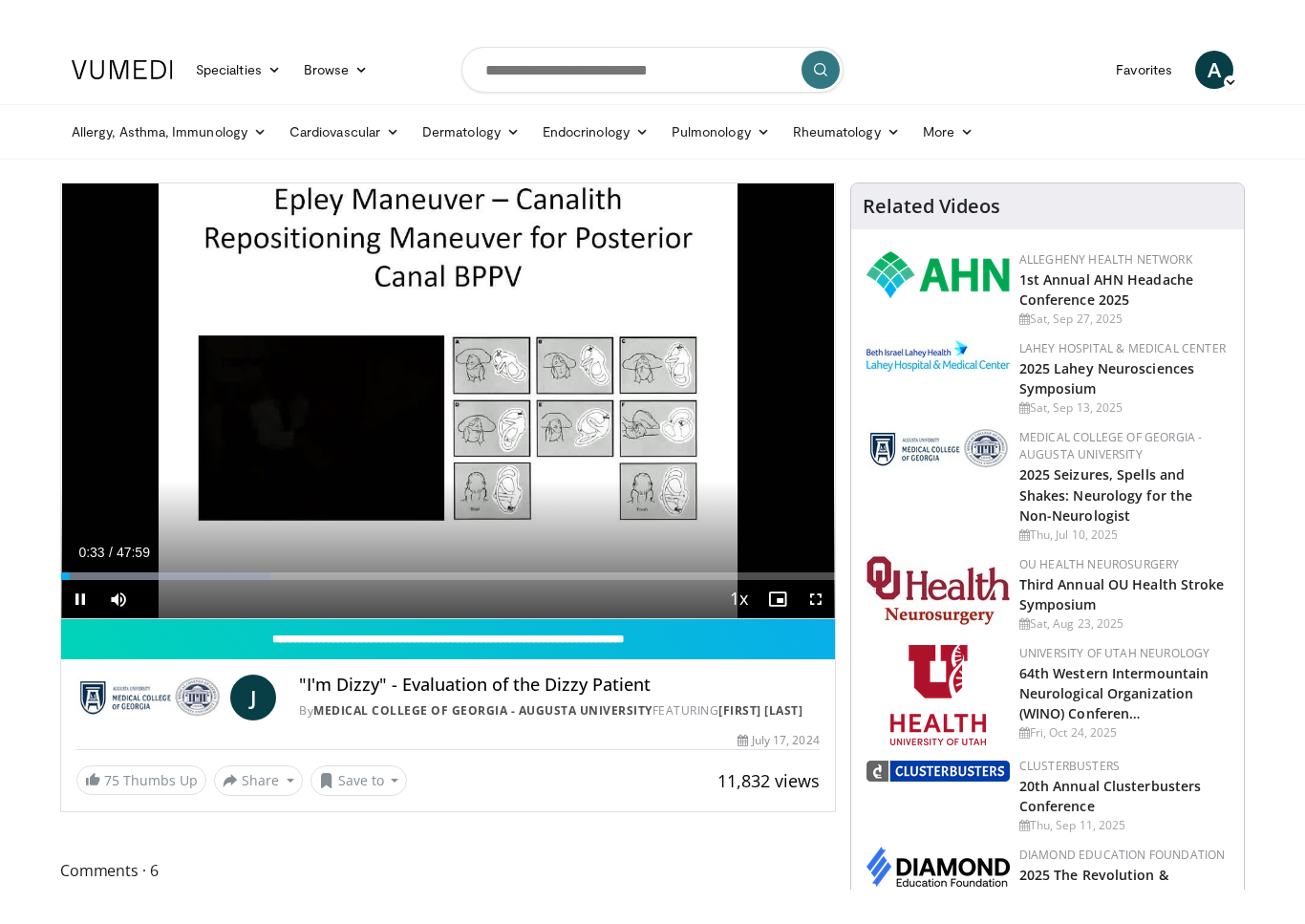 scroll, scrollTop: 23, scrollLeft: 0, axis: vertical 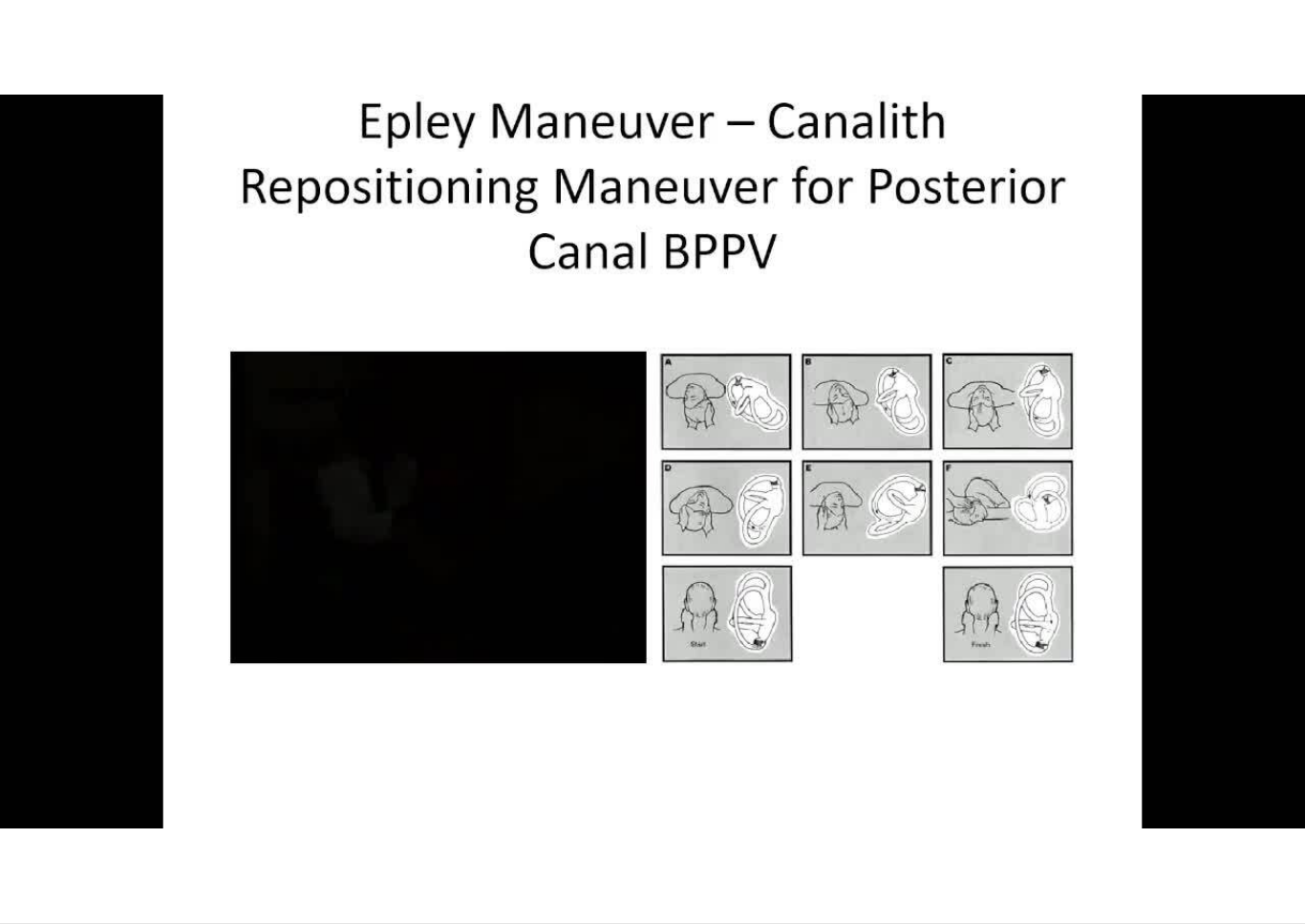 click on "10 seconds
Tap to unmute" at bounding box center [652, 462] 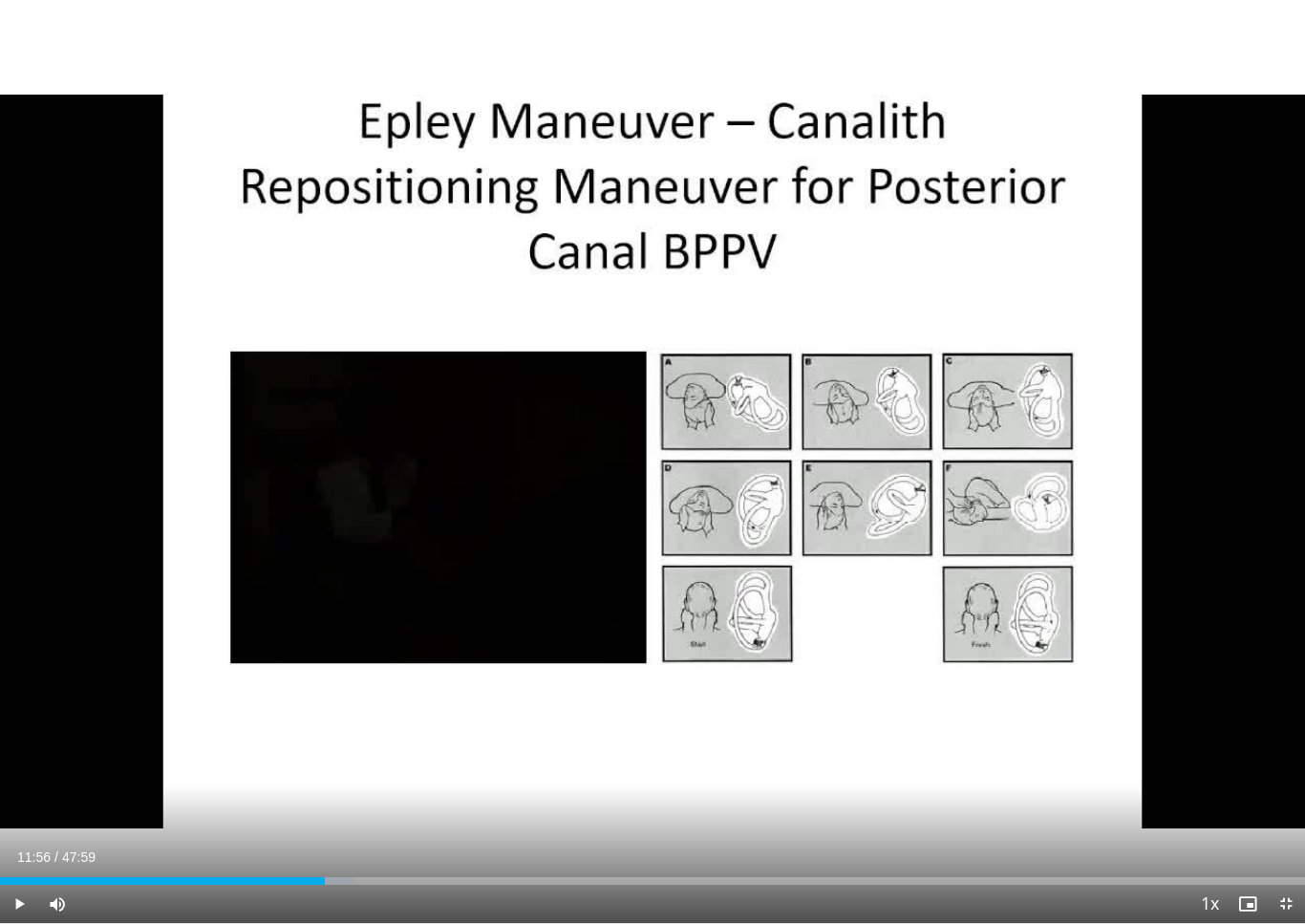 click on "10 seconds
Tap to unmute" at bounding box center (652, 462) 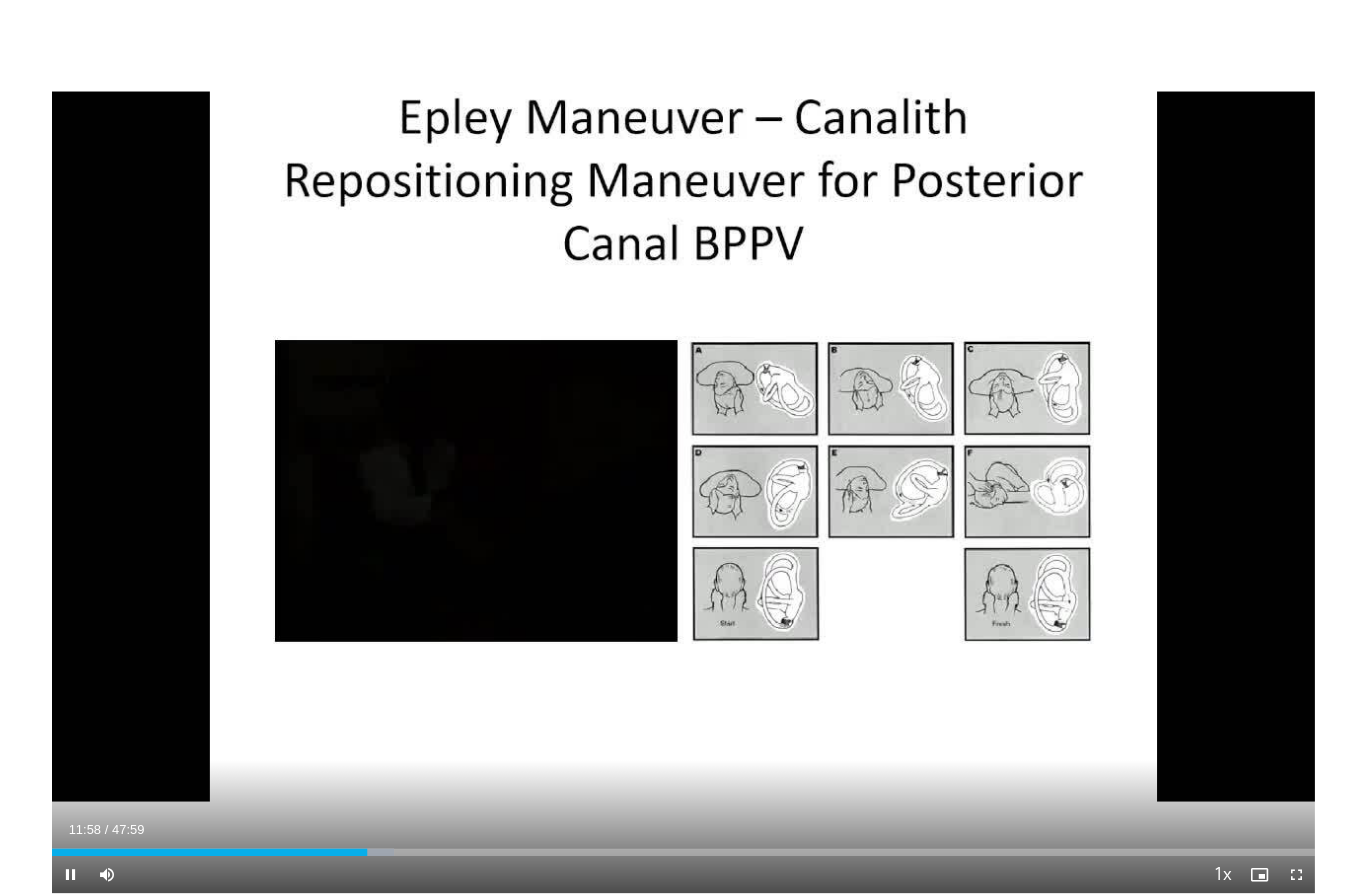 scroll, scrollTop: 0, scrollLeft: 0, axis: both 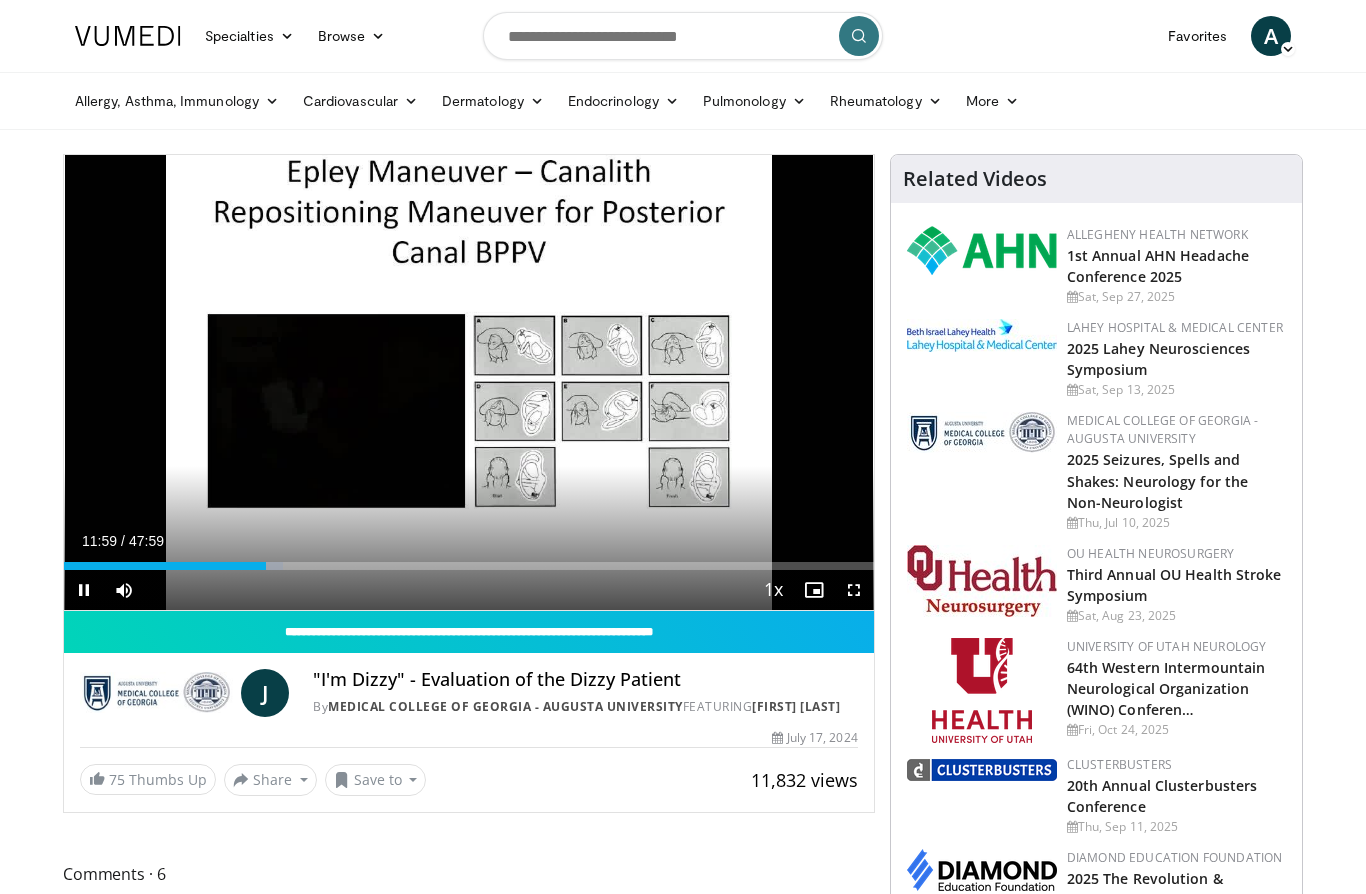click on "Save to" at bounding box center [376, 780] 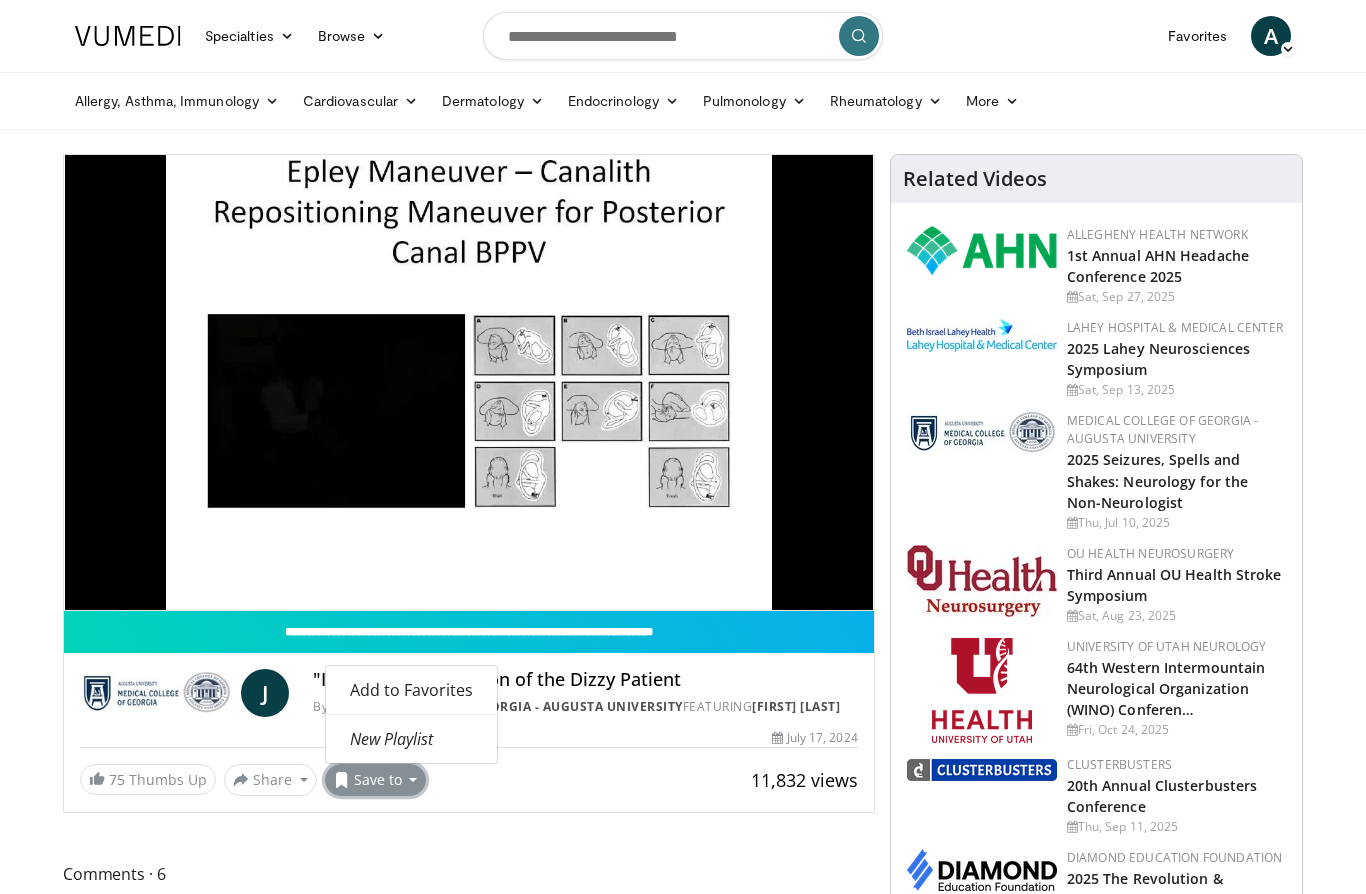 click on "Add to Favorites" at bounding box center (411, 690) 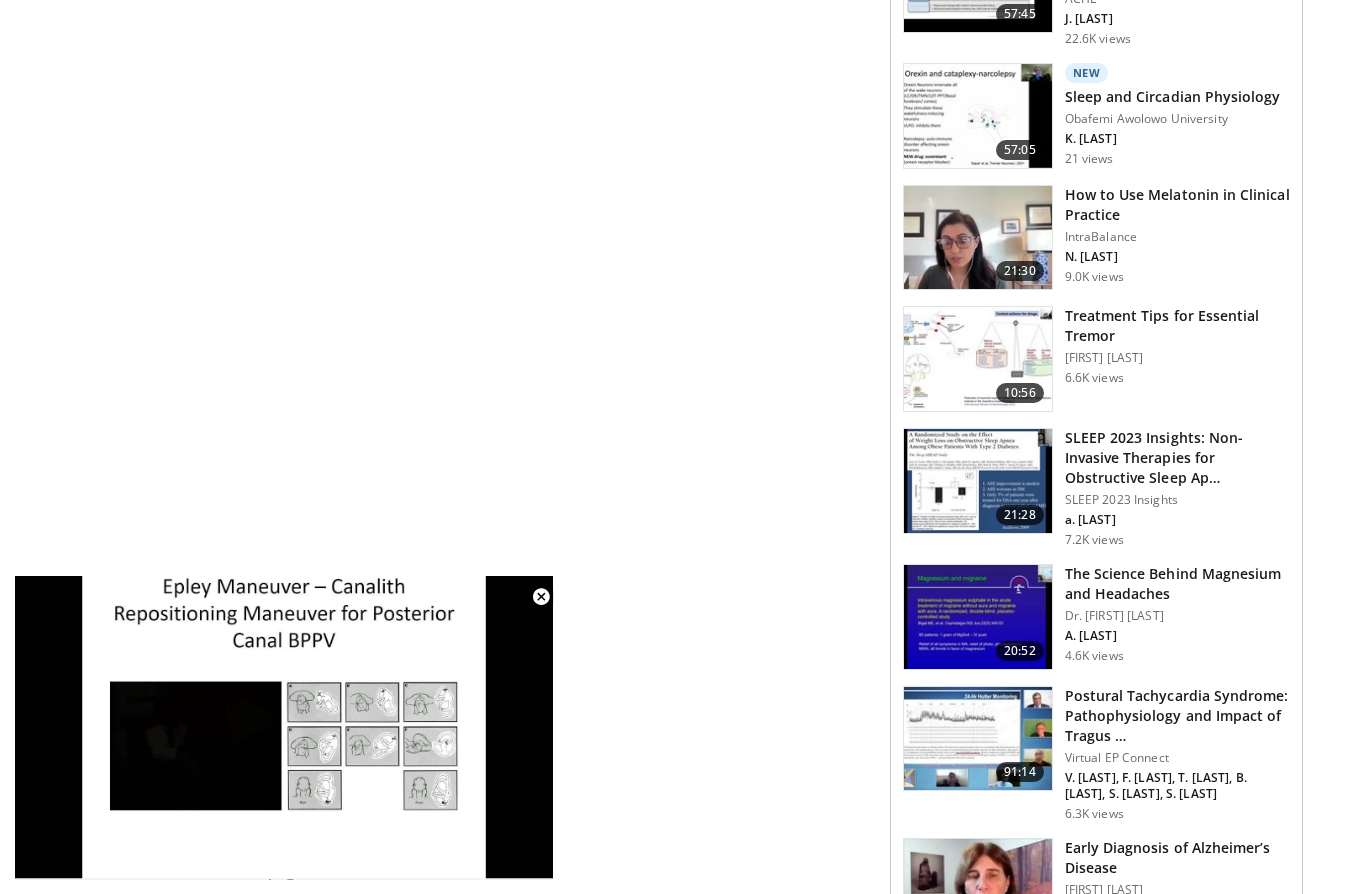 scroll, scrollTop: 1297, scrollLeft: 0, axis: vertical 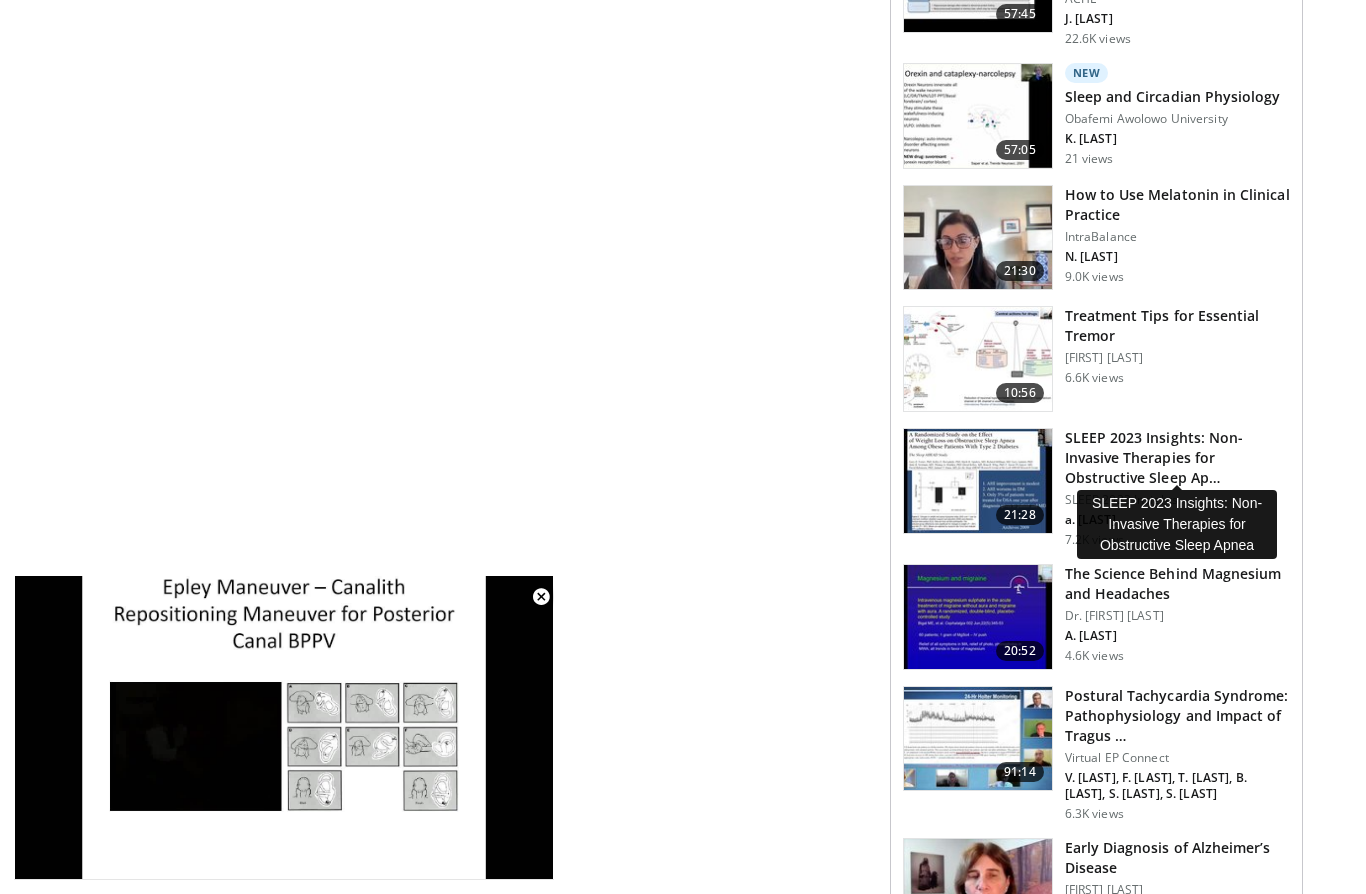 click on "SLEEP 2023 Insights: Non-Invasive Therapies for Obstructive Sleep Ap…" at bounding box center [1177, 458] 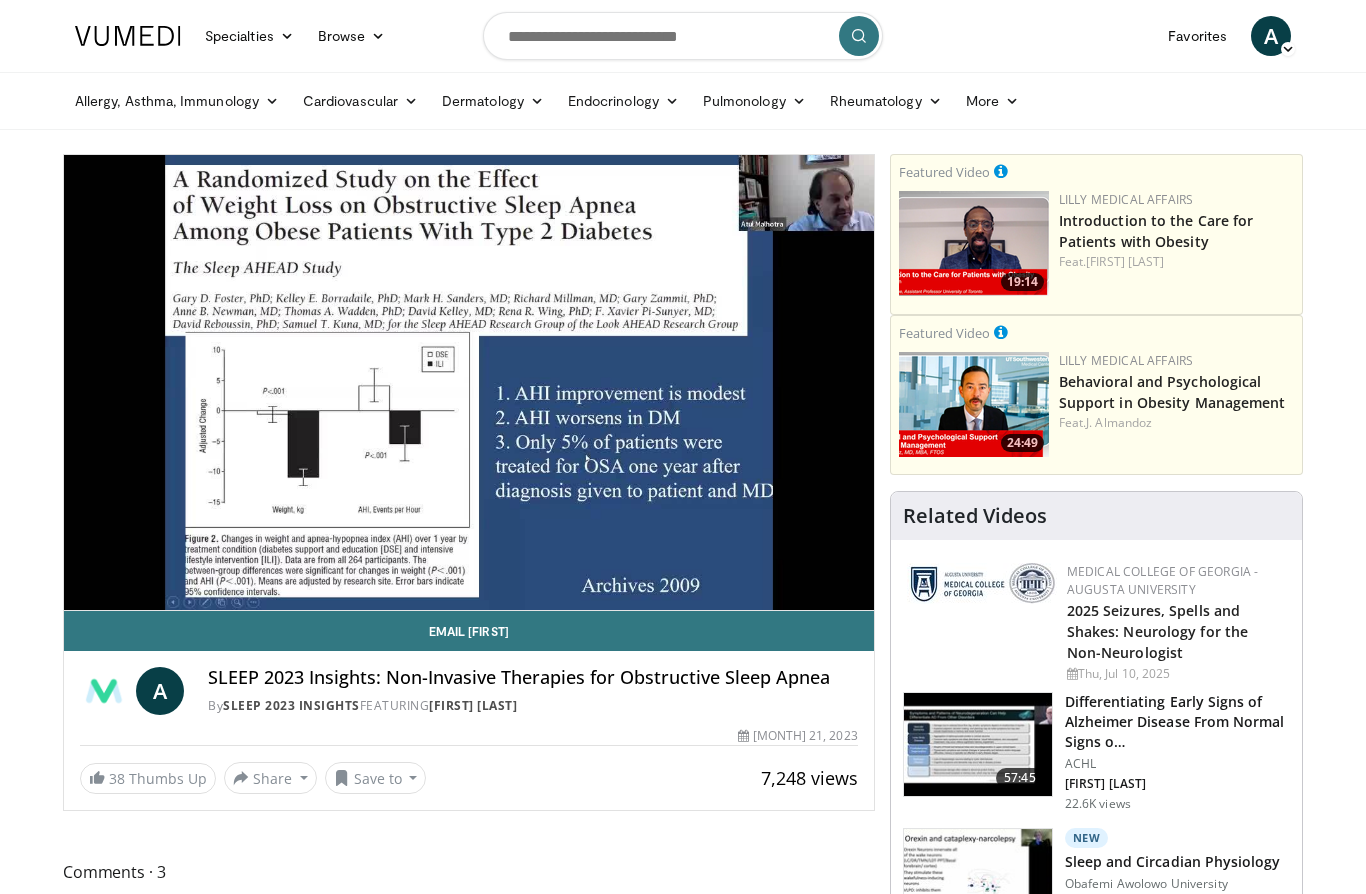 scroll, scrollTop: 0, scrollLeft: 0, axis: both 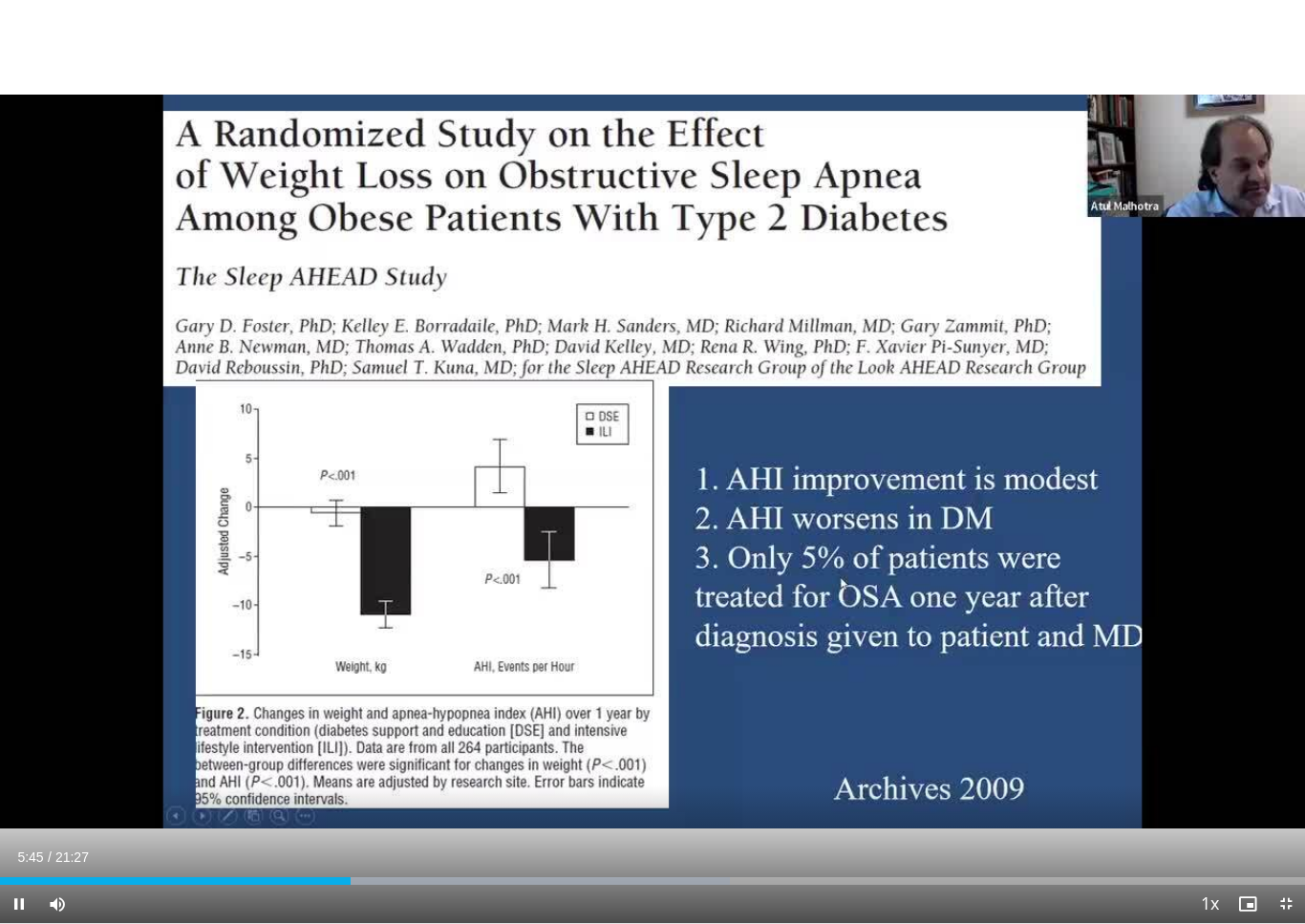 click on "Loaded :  55.91%" at bounding box center (652, 875) 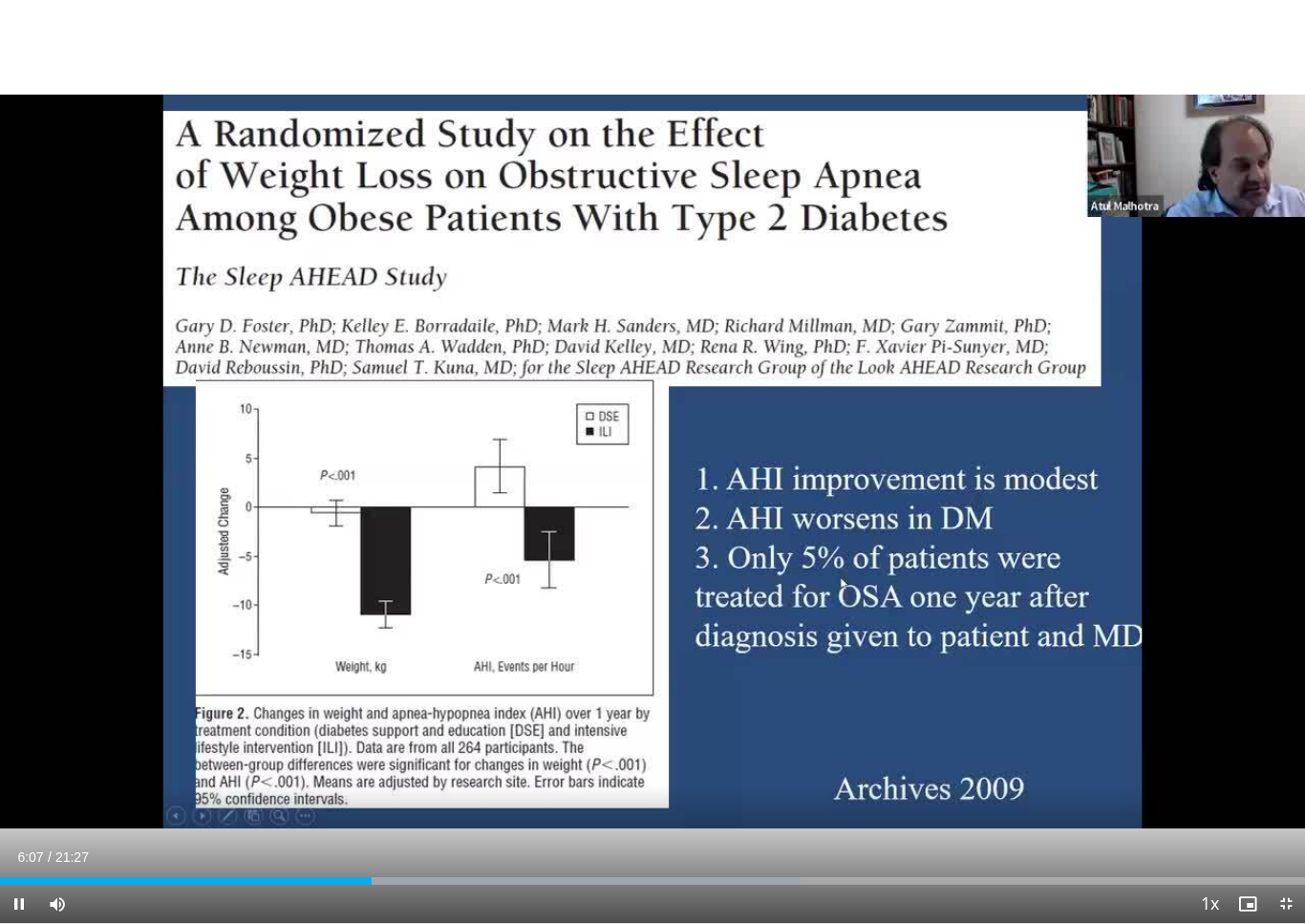 click on "Loaded :  61.35%" at bounding box center [652, 875] 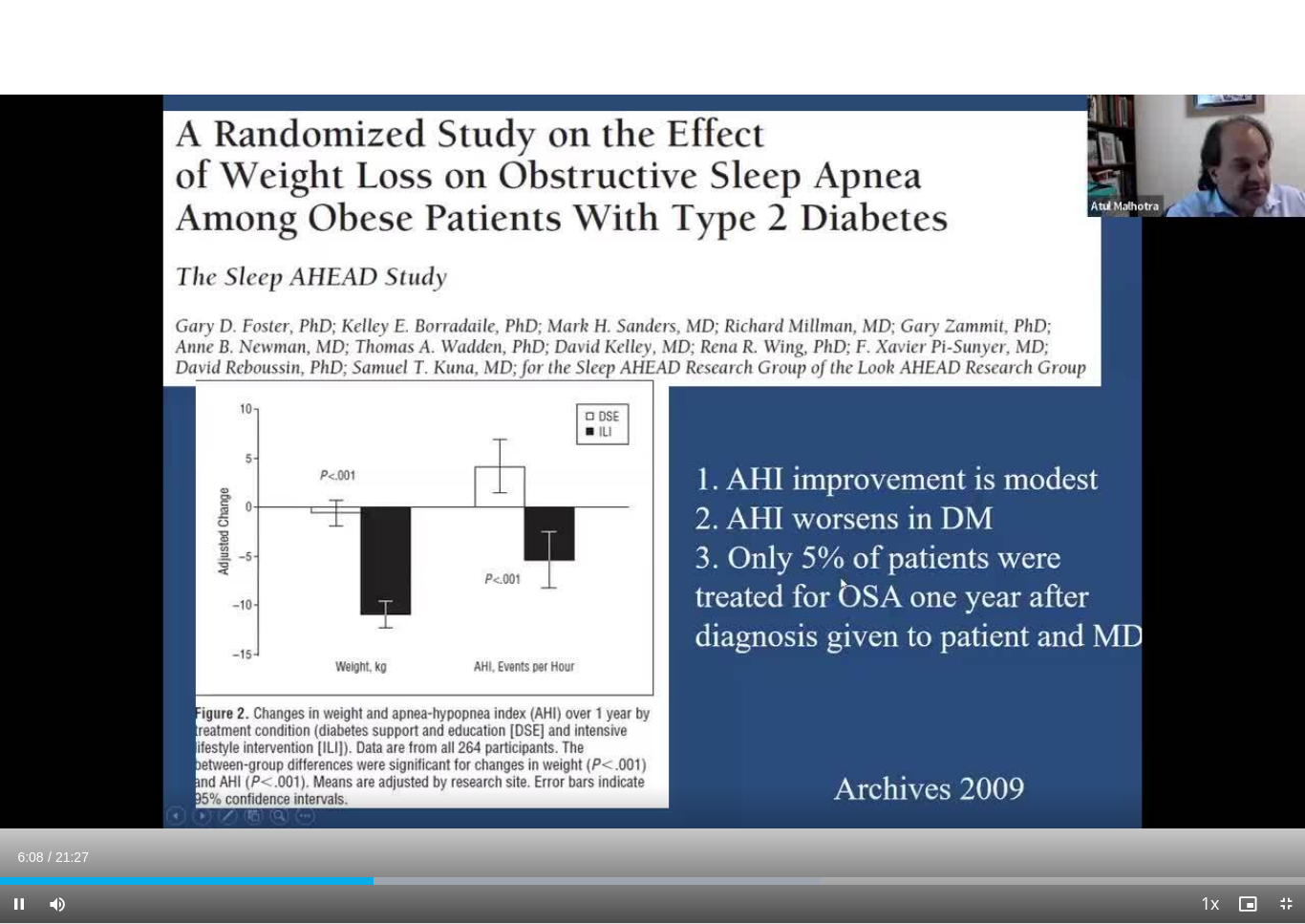 click on "10 seconds
Tap to unmute" at bounding box center [652, 462] 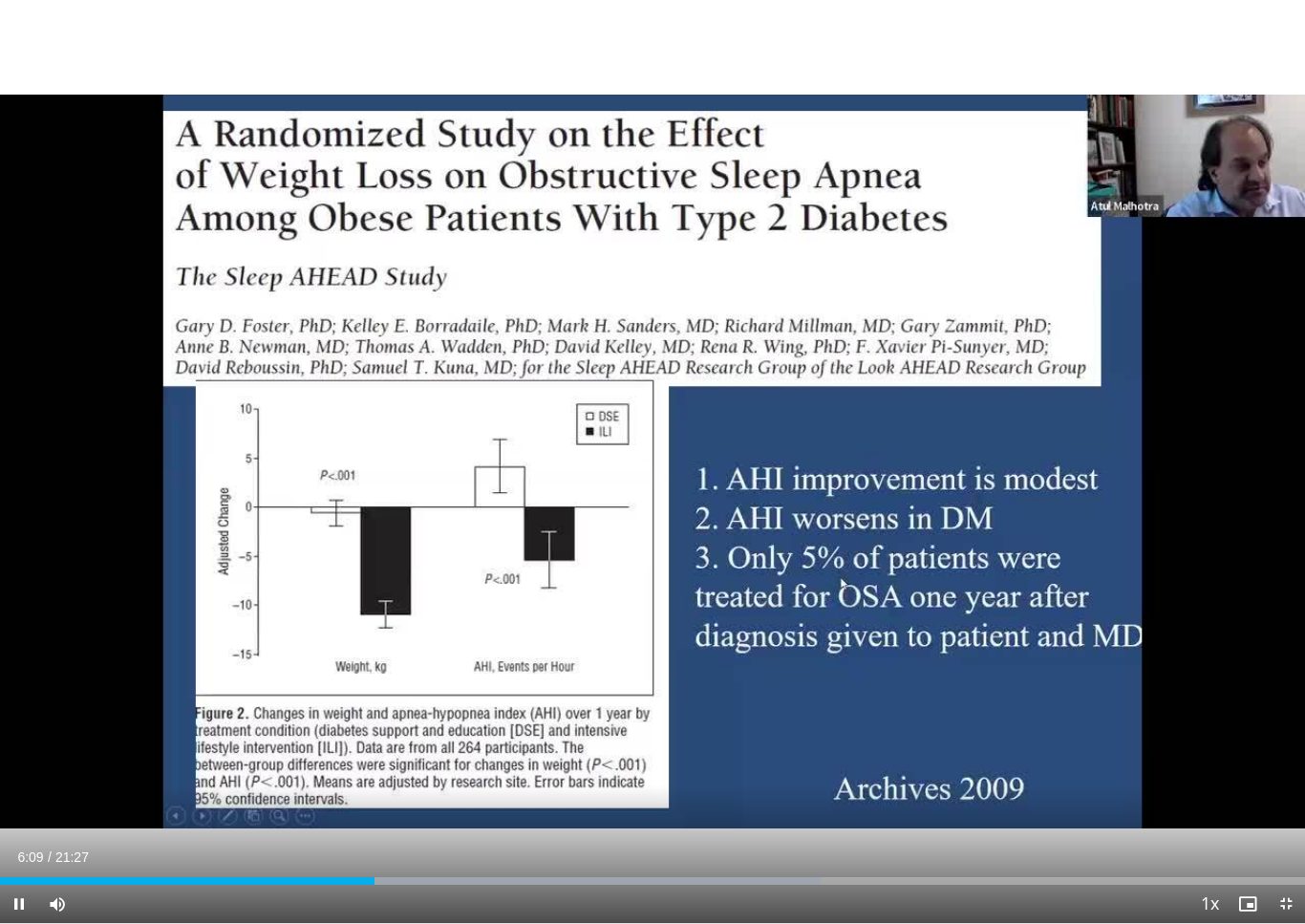 click on "Current Time  6:09 / Duration  21:27 Pause Skip Backward Skip Forward Mute Loaded :  62.90% Stream Type  LIVE Seek to live, currently behind live LIVE   1x Playback Rate 0.5x 0.75x 1x , selected 1.25x 1.5x 1.75x 2x Chapters Chapters Descriptions descriptions off , selected Captions captions off , selected Audio Track en (Main) , selected Exit Fullscreen Enable picture-in-picture mode" at bounding box center (652, 904) 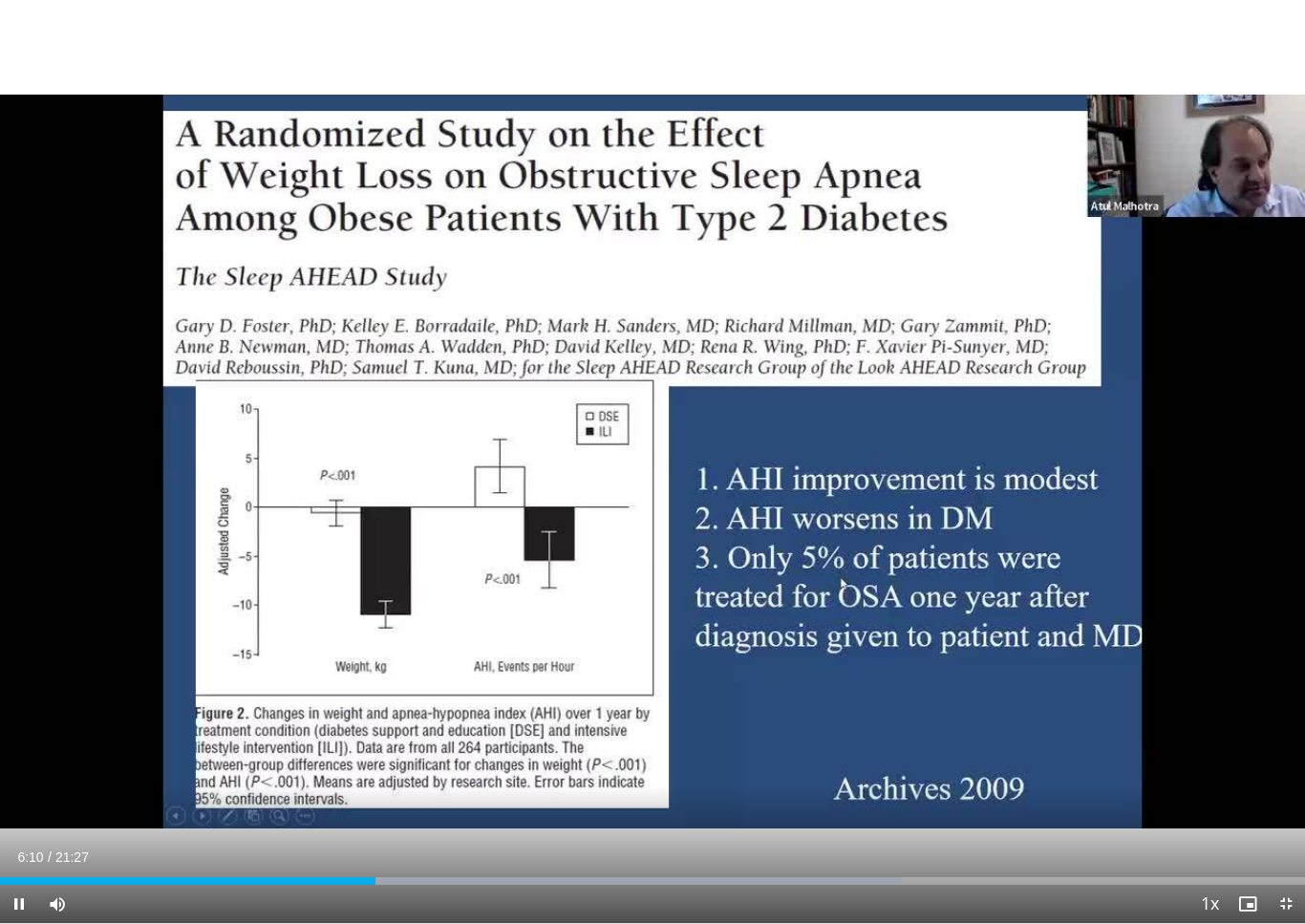 click on "Current Time  6:10 / Duration  21:27" at bounding box center (652, 857) 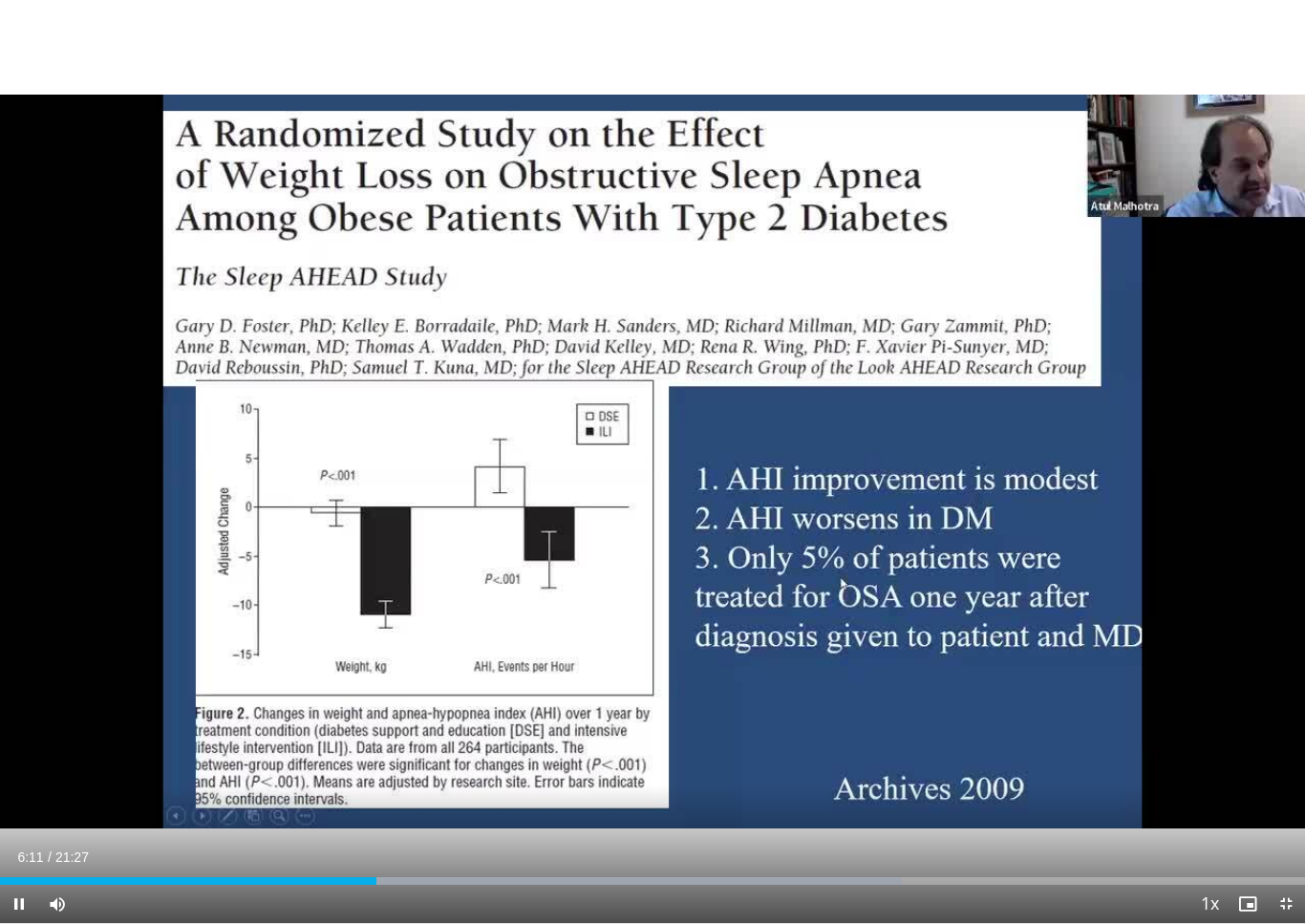 click on "Current Time  6:11 / Duration  21:27 Pause Skip Backward Skip Forward Mute Loaded :  69.11% Stream Type  LIVE Seek to live, currently behind live LIVE   1x Playback Rate 0.5x 0.75x 1x , selected 1.25x 1.5x 1.75x 2x Chapters Chapters Descriptions descriptions off , selected Captions captions off , selected Audio Track en (Main) , selected Exit Fullscreen Enable picture-in-picture mode" at bounding box center (652, 904) 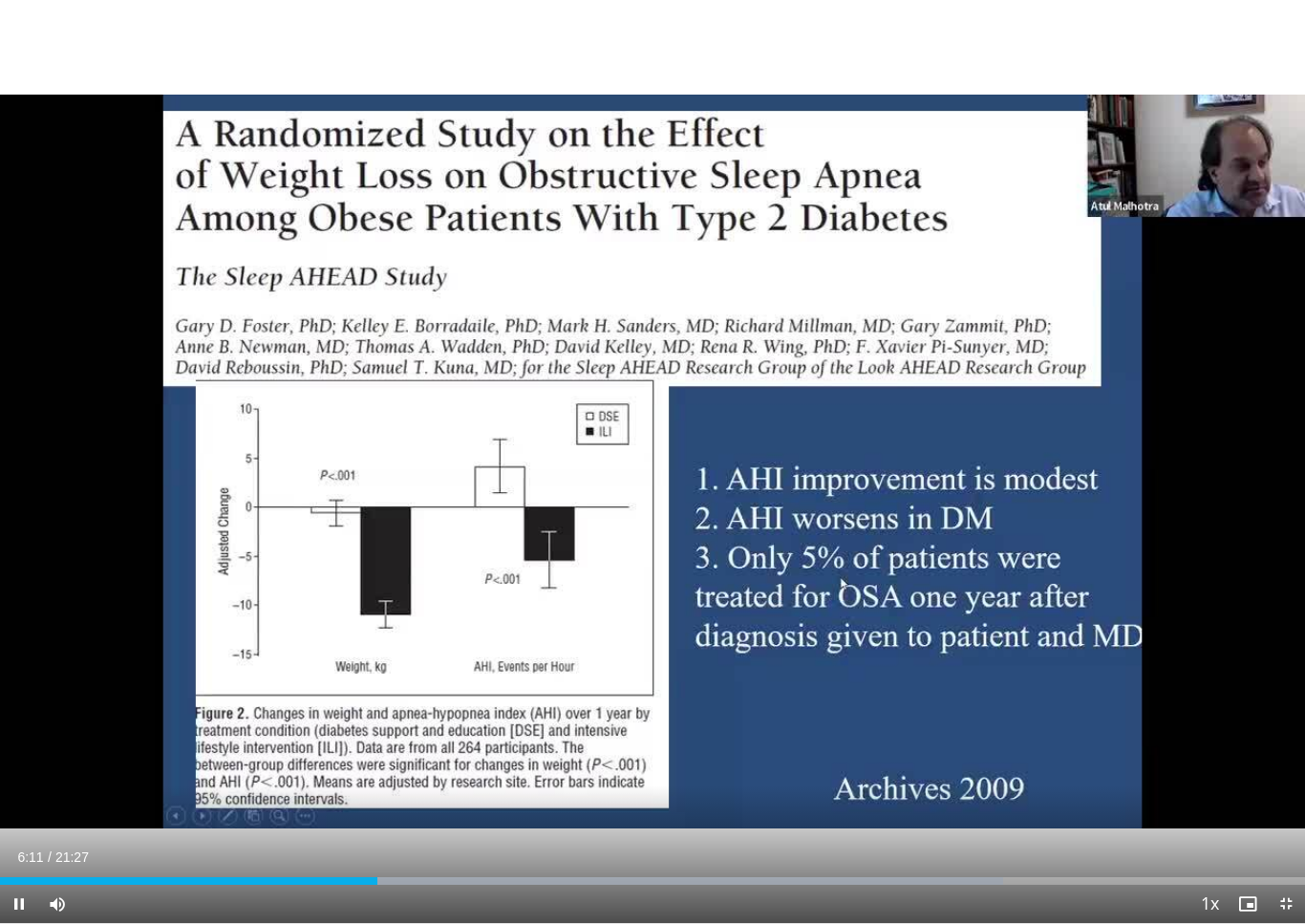 click on "Current Time  6:11 / Duration  21:27 Pause Skip Backward Skip Forward Mute Loaded :  76.88% Stream Type  LIVE Seek to live, currently behind live LIVE   1x Playback Rate 0.5x 0.75x 1x , selected 1.25x 1.5x 1.75x 2x Chapters Chapters Descriptions descriptions off , selected Captions captions off , selected Audio Track en (Main) , selected Exit Fullscreen Enable picture-in-picture mode" at bounding box center [652, 904] 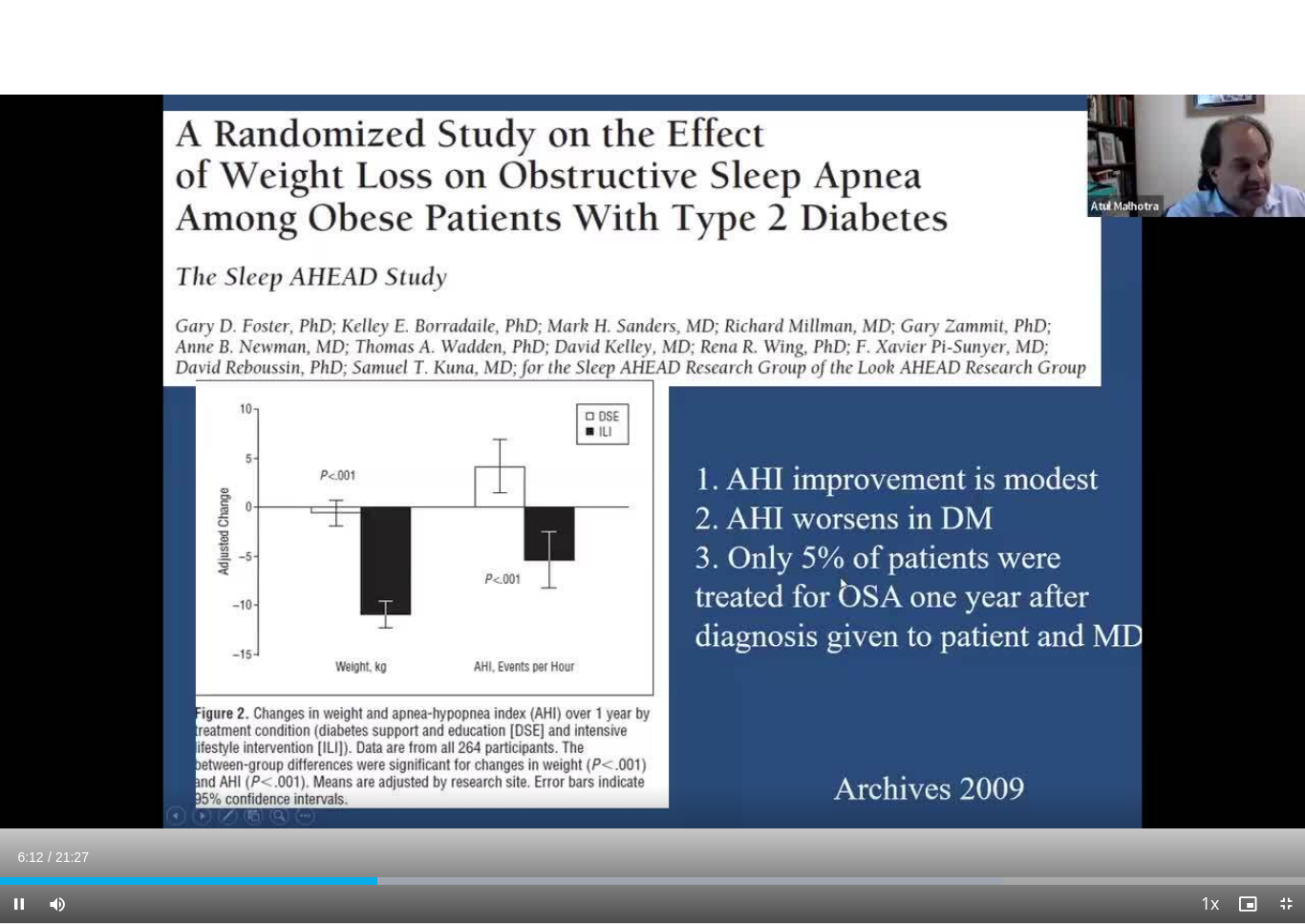 click on "Current Time  6:12 / Duration  21:27 Pause Skip Backward Skip Forward Mute Loaded :  76.88% Stream Type  LIVE Seek to live, currently behind live LIVE   1x Playback Rate 0.5x 0.75x 1x , selected 1.25x 1.5x 1.75x 2x Chapters Chapters Descriptions descriptions off , selected Captions captions off , selected Audio Track en (Main) , selected Exit Fullscreen Enable picture-in-picture mode" at bounding box center [652, 904] 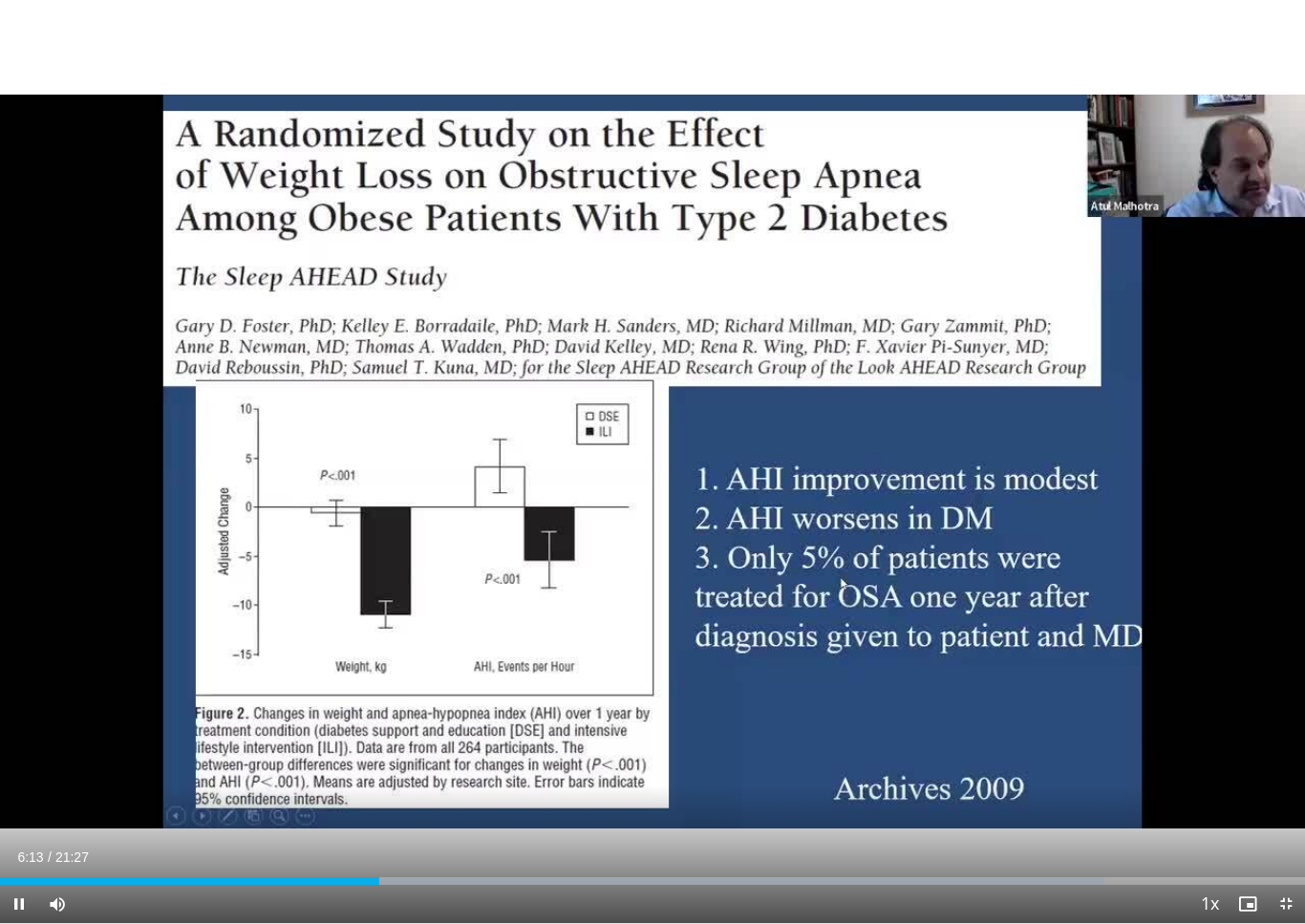 click on "Current Time  6:13 / Duration  21:27" at bounding box center [652, 857] 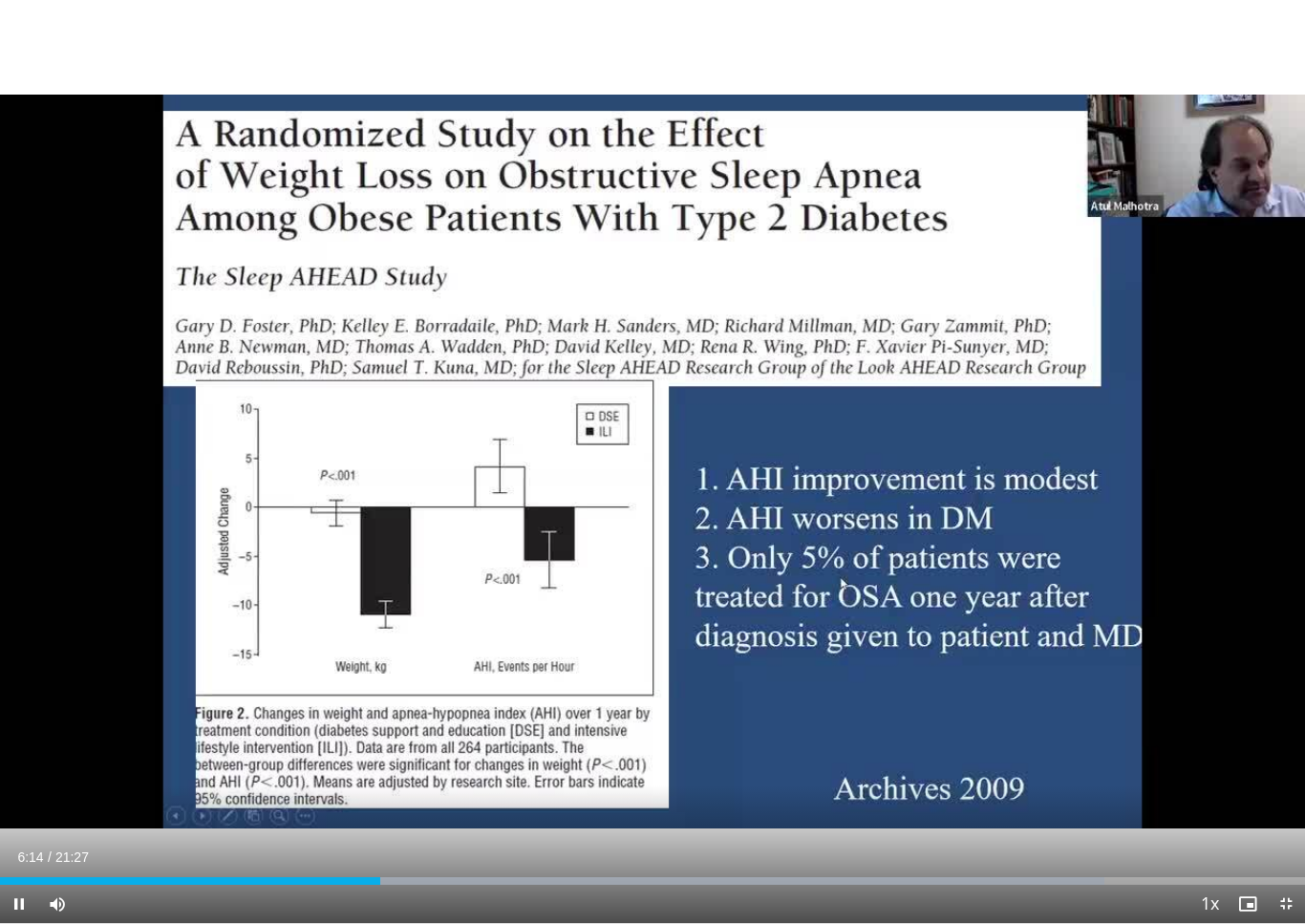 click at bounding box center (1286, 904) 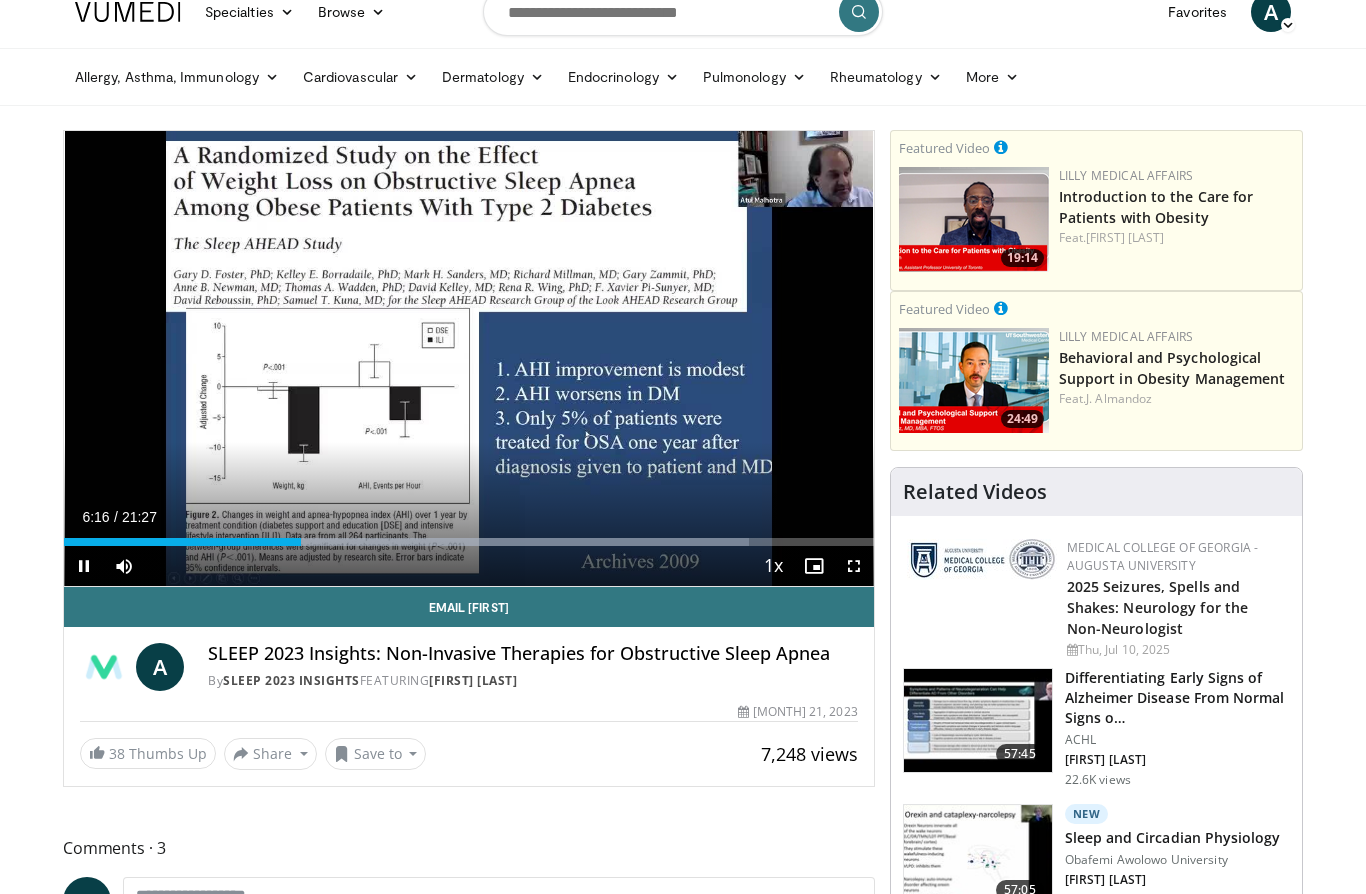 click on "Loaded :  84.65%" at bounding box center [406, 542] 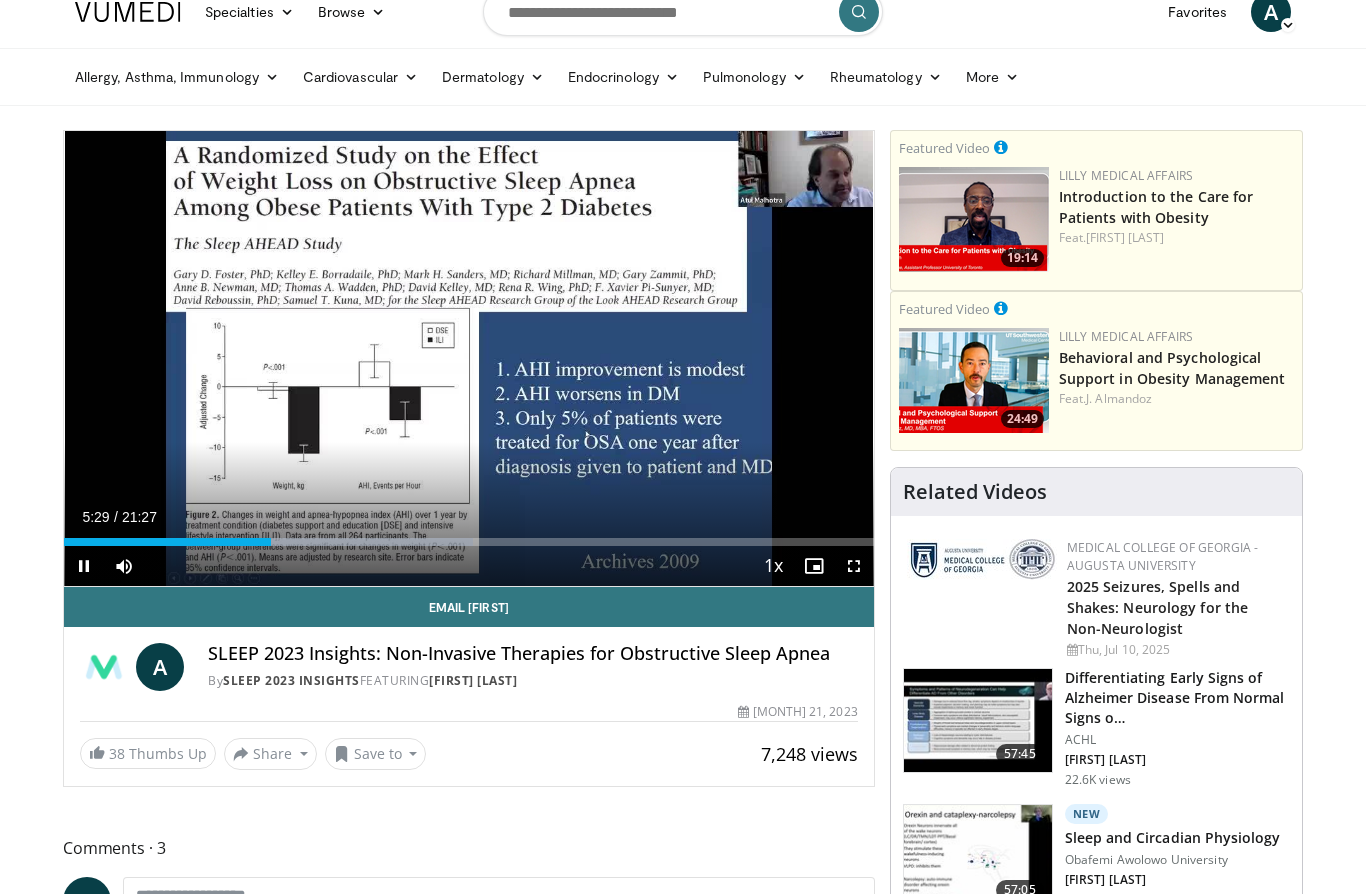 click at bounding box center (167, 542) 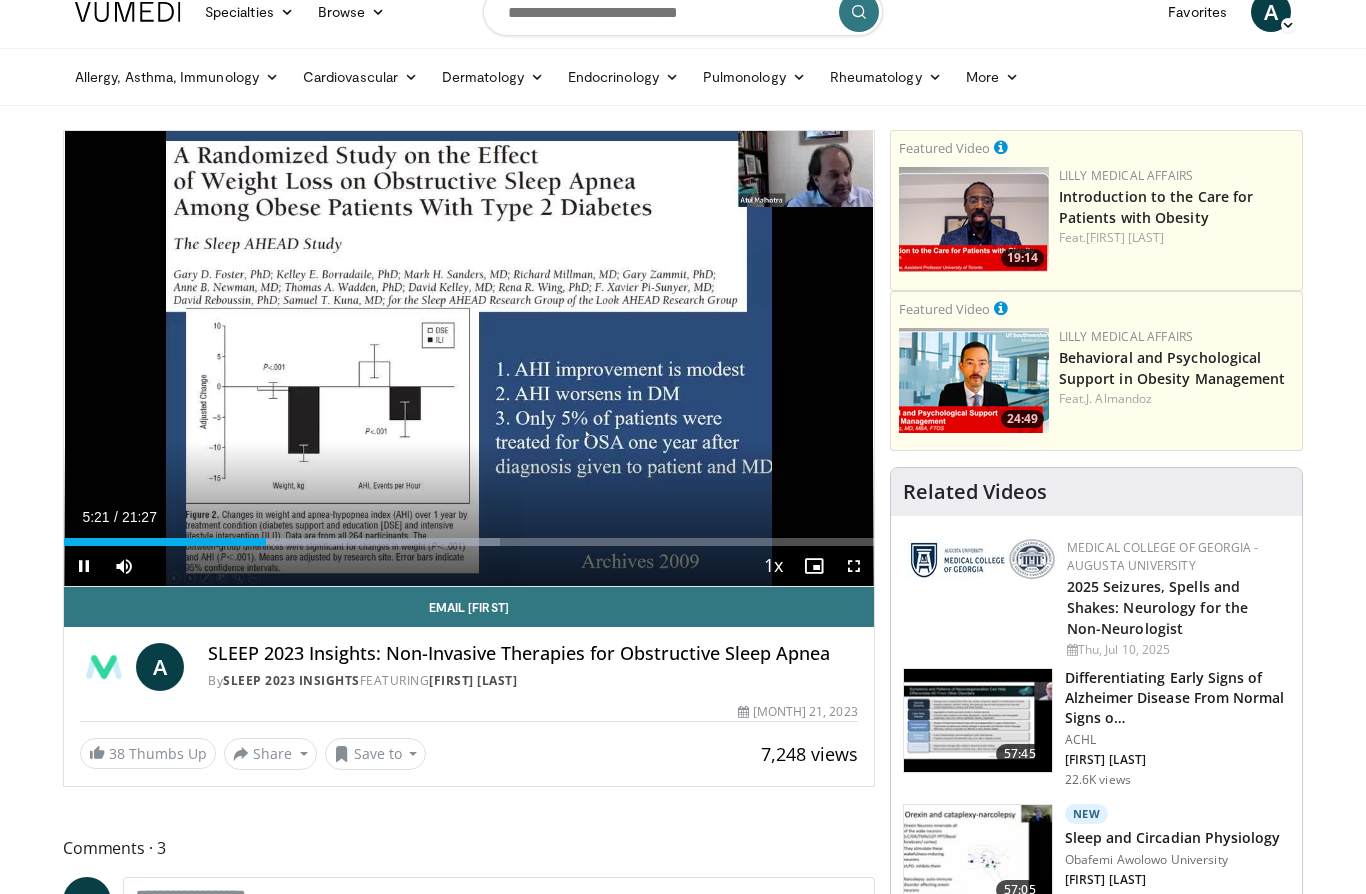 click on "Loaded :  53.91%" at bounding box center [282, 542] 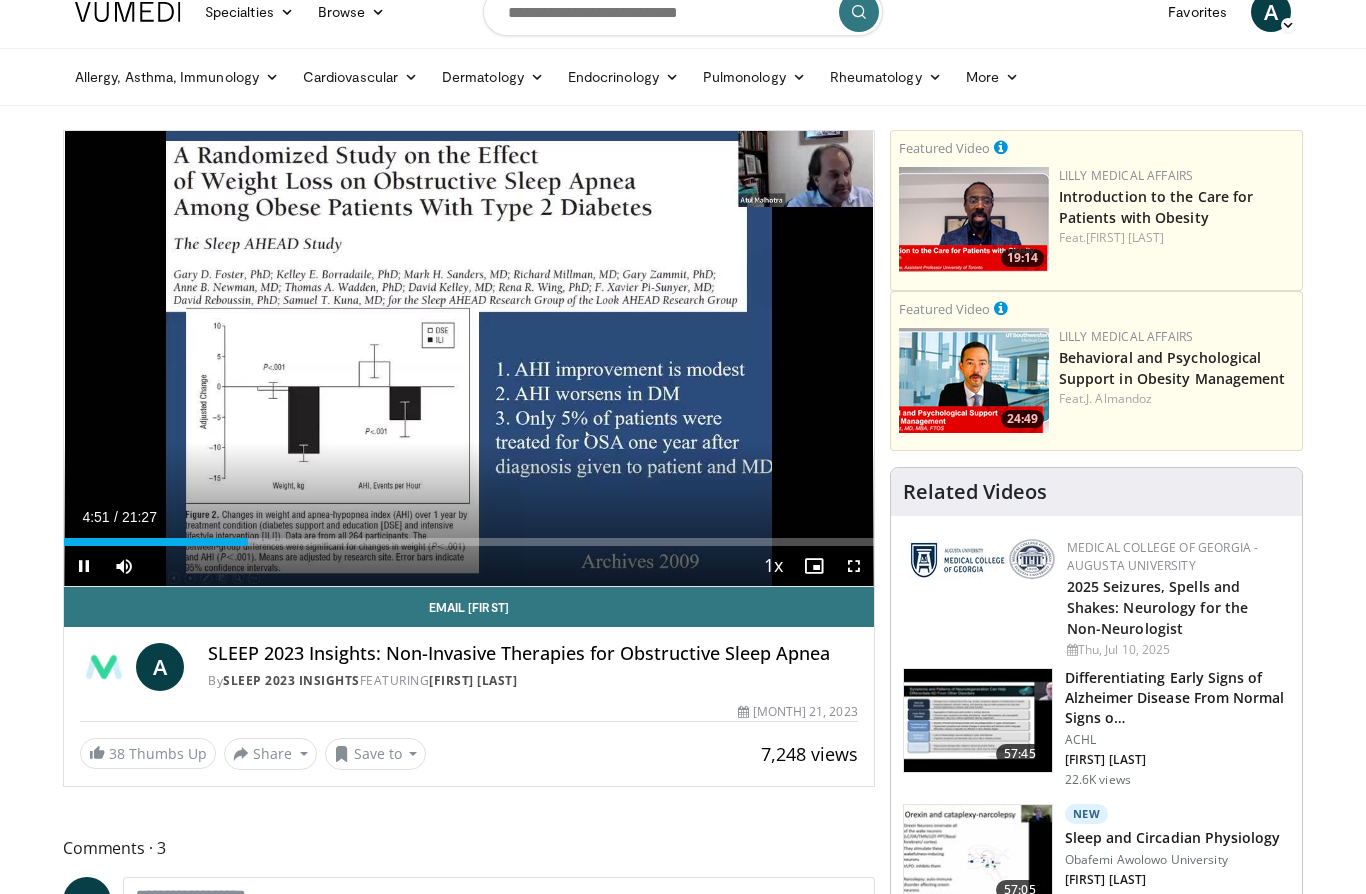 click on "Current Time  4:51 / Duration  21:27 Pause Skip Backward Skip Forward Mute Loaded :  23.29% Stream Type  LIVE Seek to live, currently behind live LIVE   1x Playback Rate 0.5x 0.75x 1x , selected 1.25x 1.5x 1.75x 2x Chapters Chapters Descriptions descriptions off , selected Captions captions off , selected Audio Track en (Main) , selected Fullscreen Enable picture-in-picture mode" at bounding box center [469, 566] 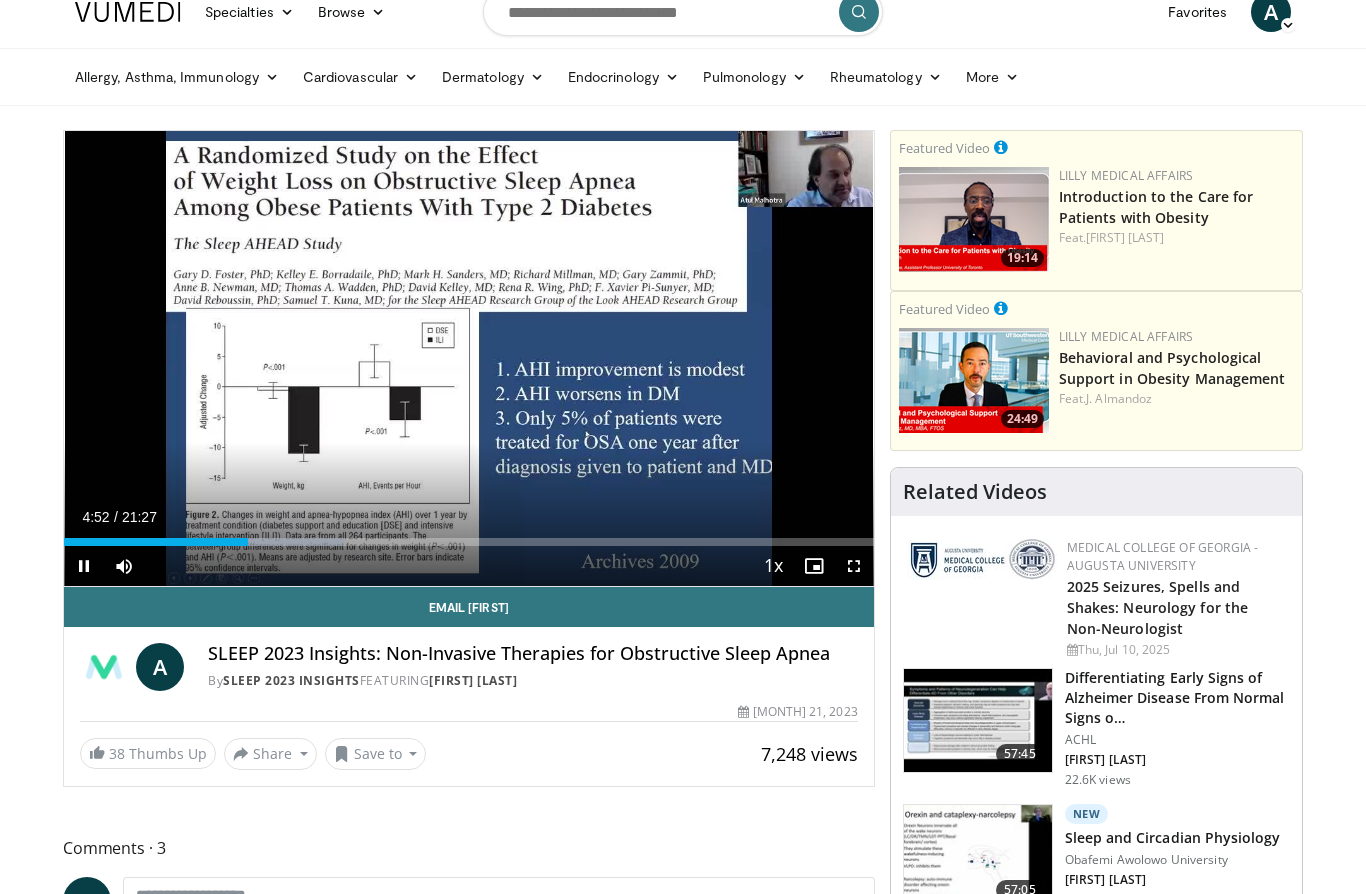 click on "Loaded :  34.64%" at bounding box center [469, 536] 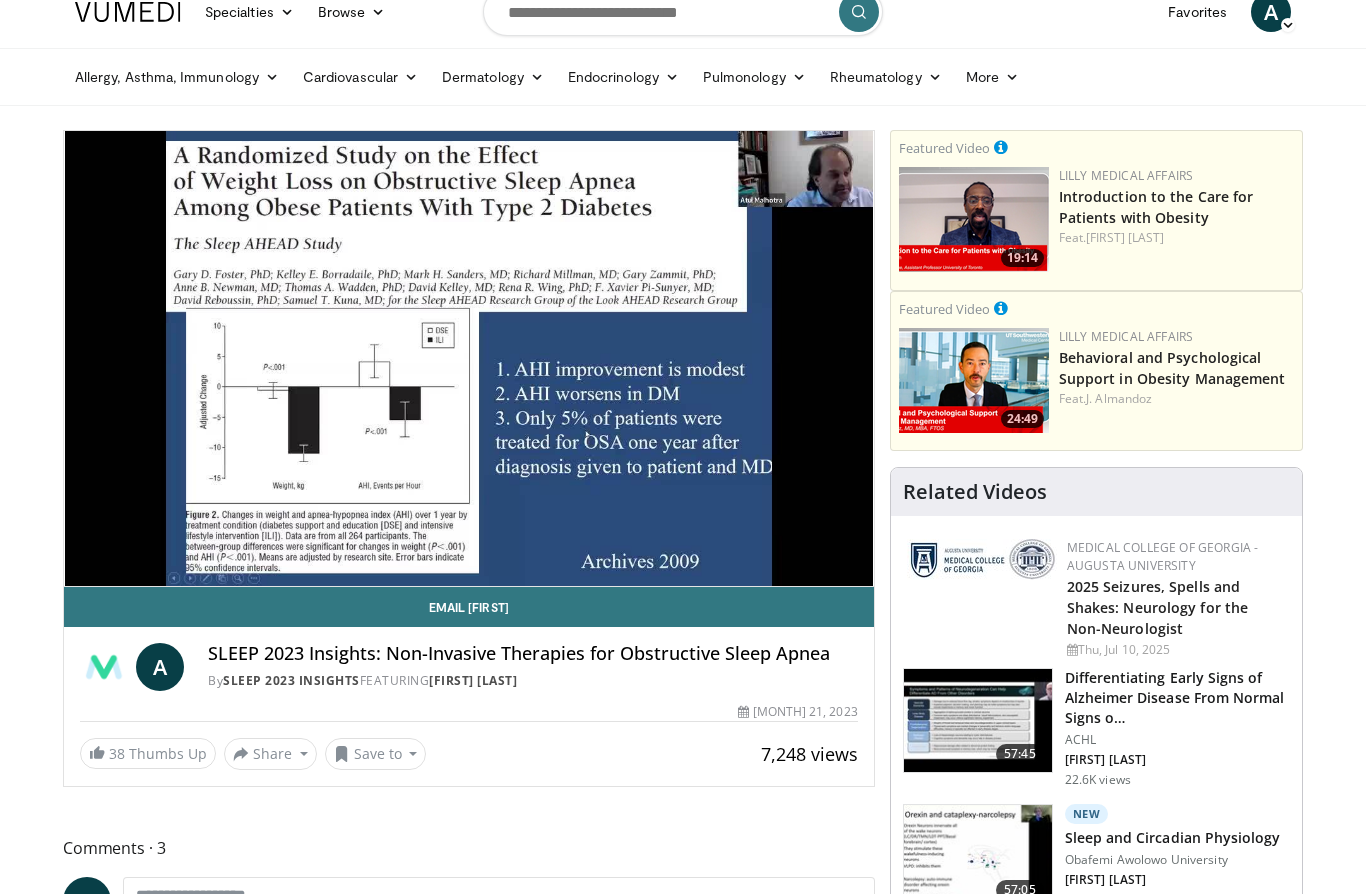 click on "Email
Atul" at bounding box center (469, 607) 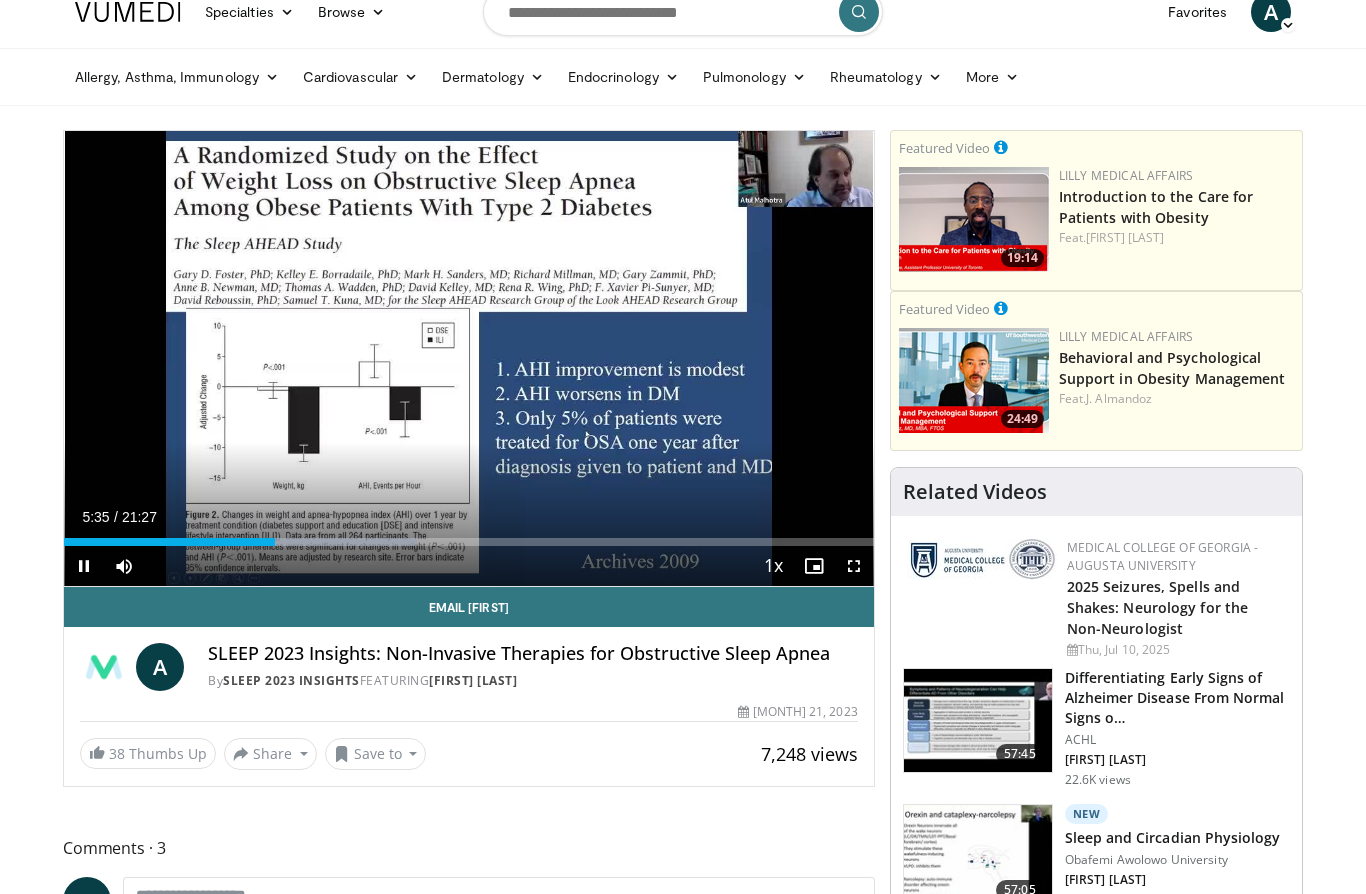 click at bounding box center (169, 542) 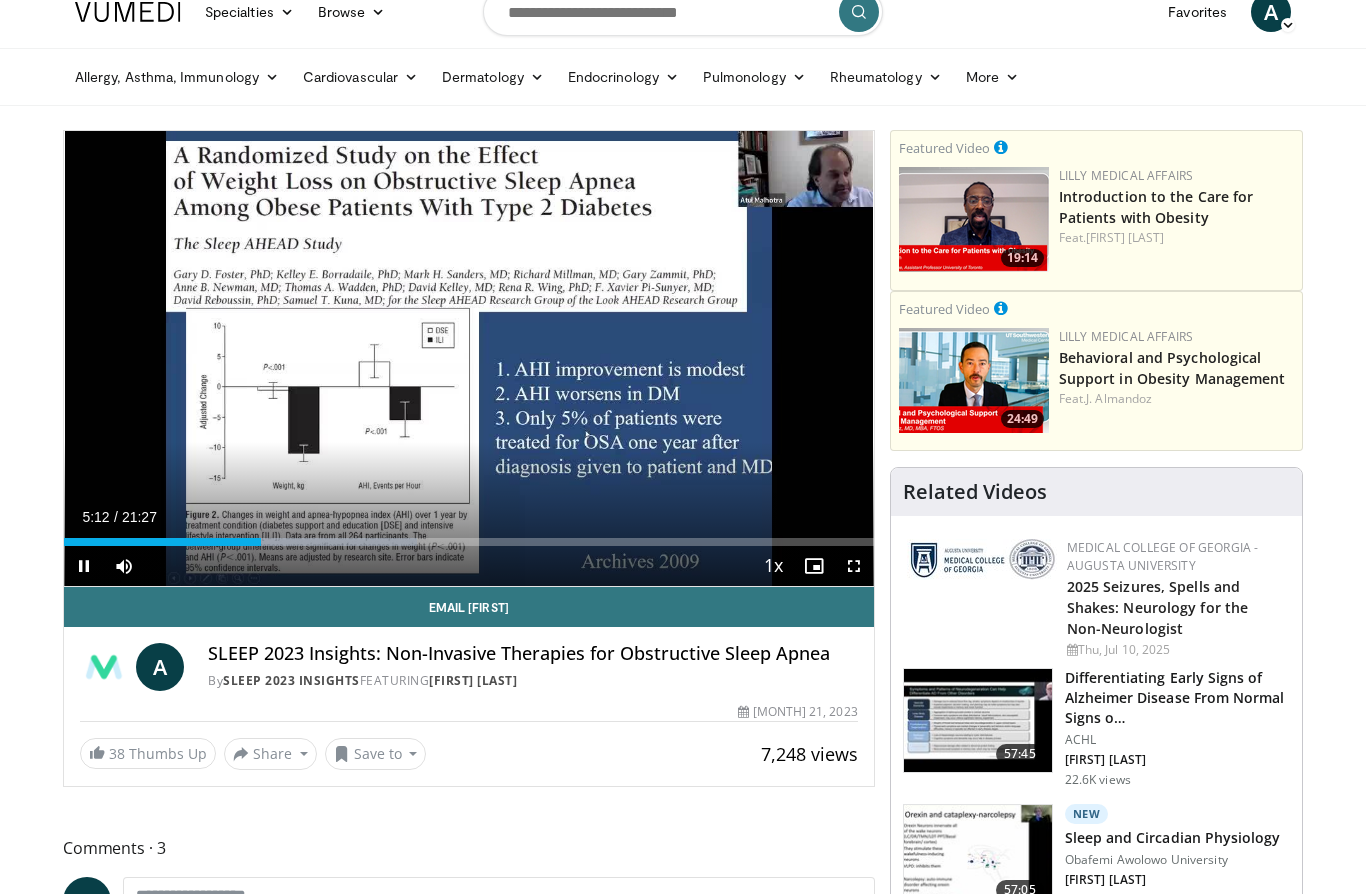 click at bounding box center (162, 542) 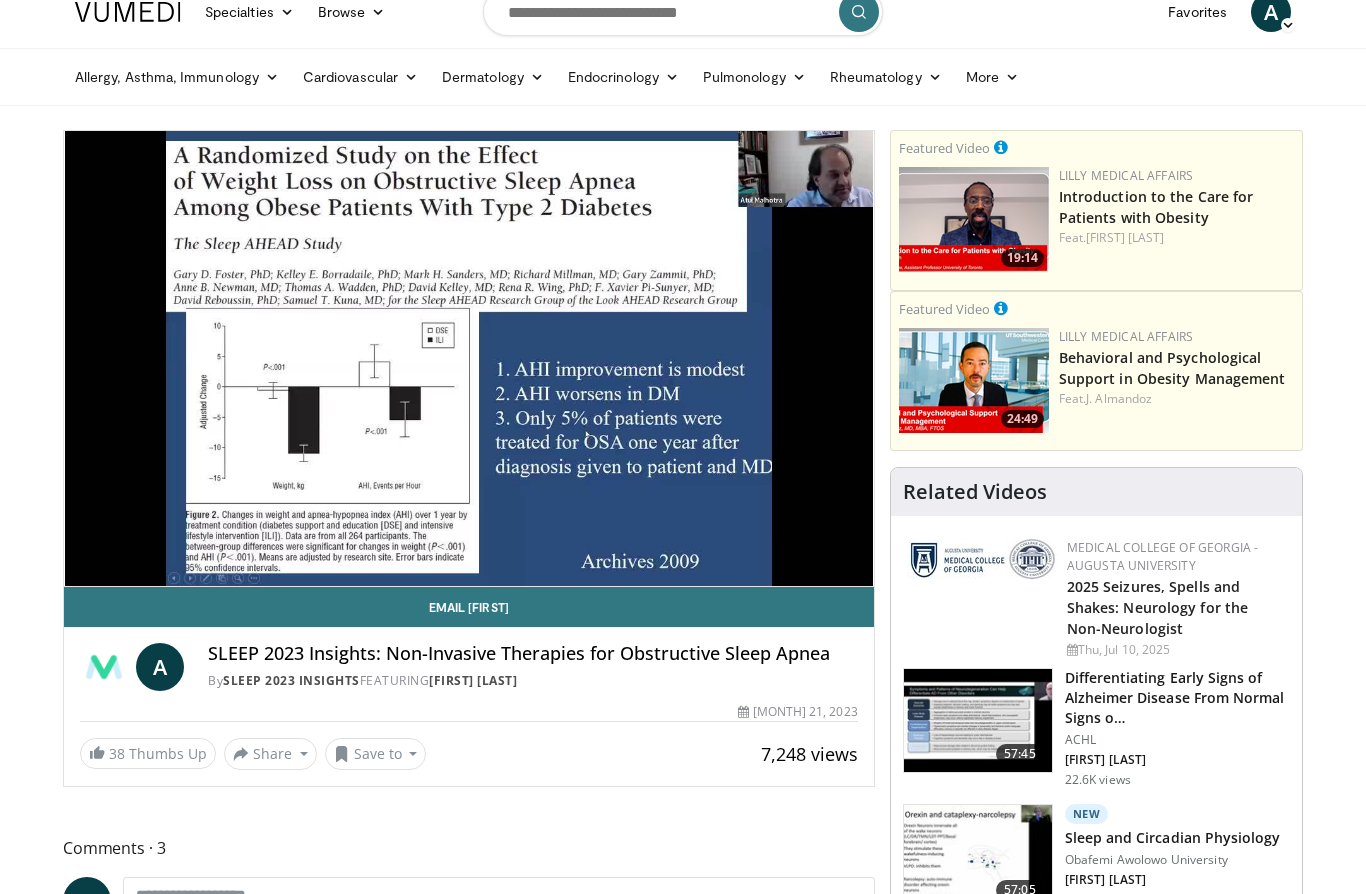 click on "10 seconds
Tap to unmute" at bounding box center [469, 358] 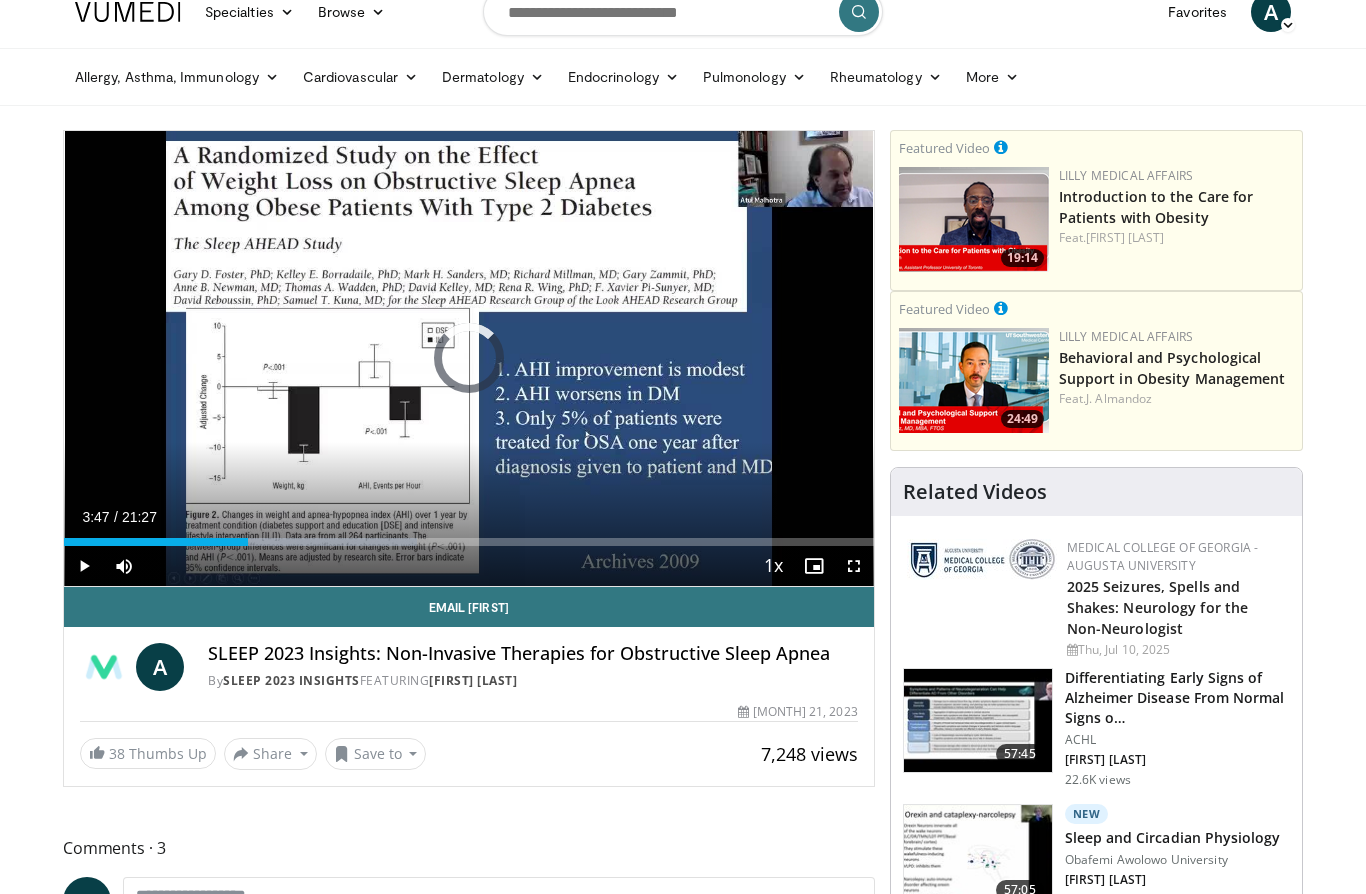 click at bounding box center [156, 542] 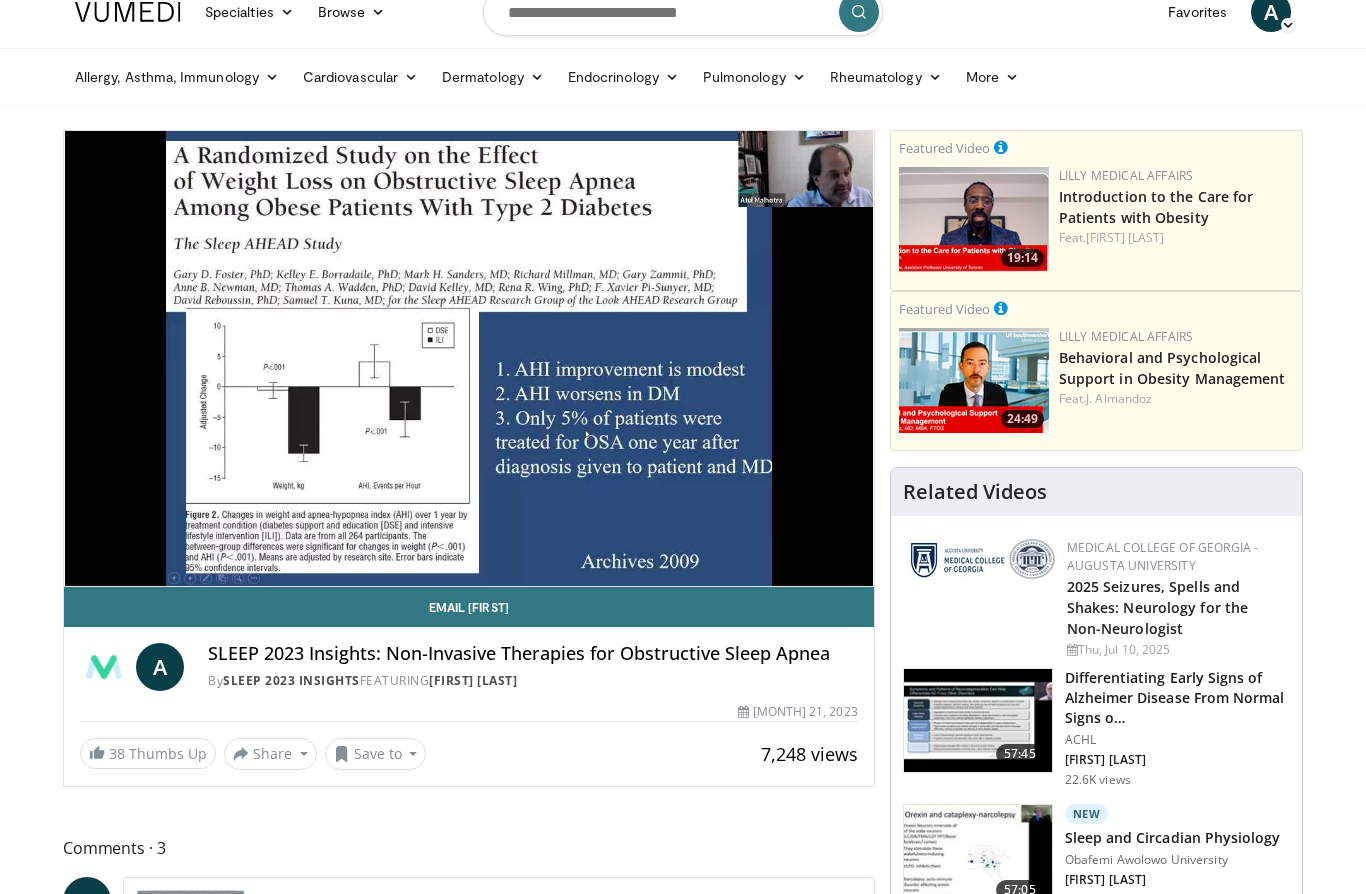 click on "10 seconds
Tap to unmute" at bounding box center (469, 358) 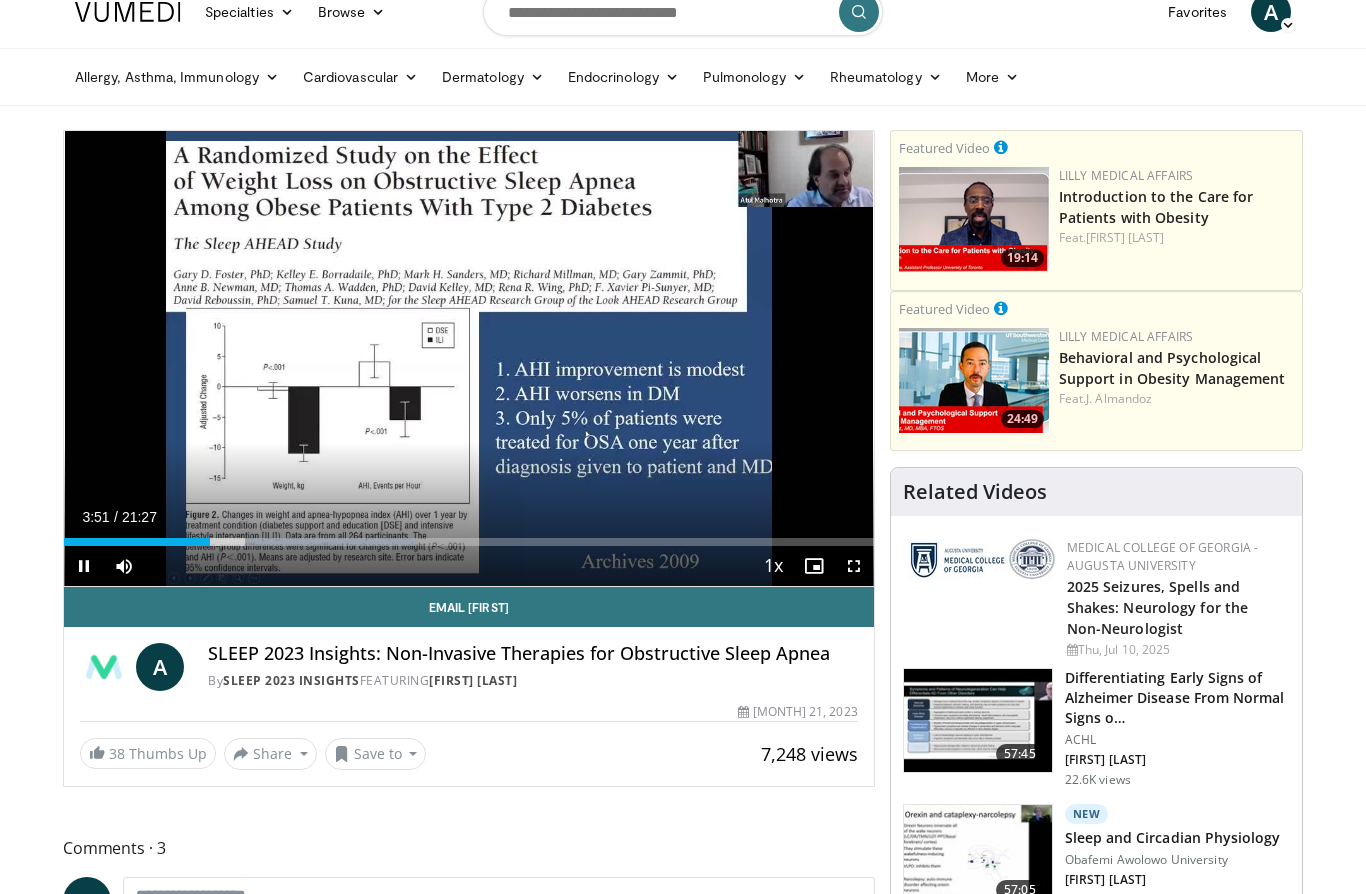 click on "10 seconds
Tap to unmute" at bounding box center [469, 358] 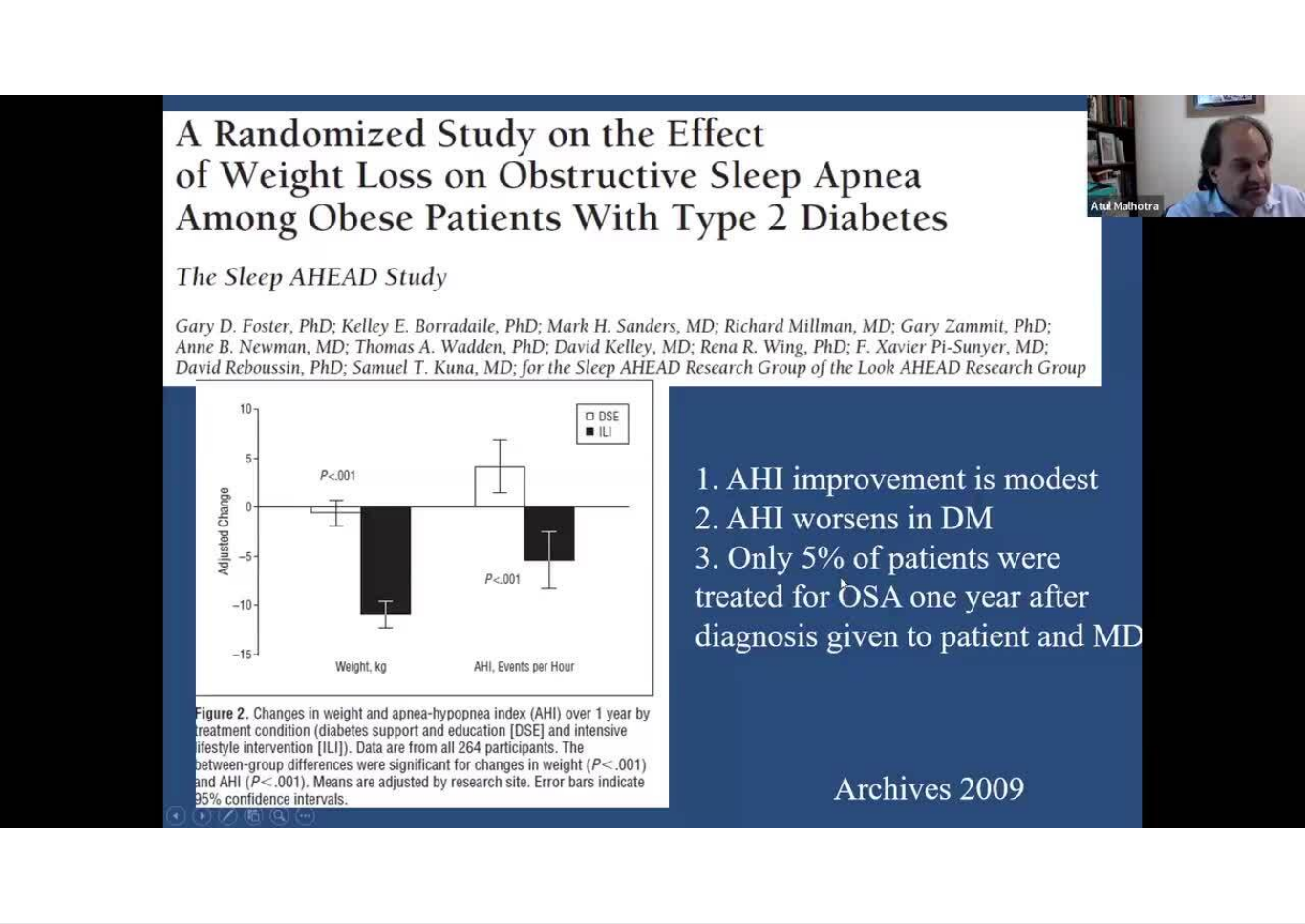 click on "10 seconds
Tap to unmute" at bounding box center (652, 462) 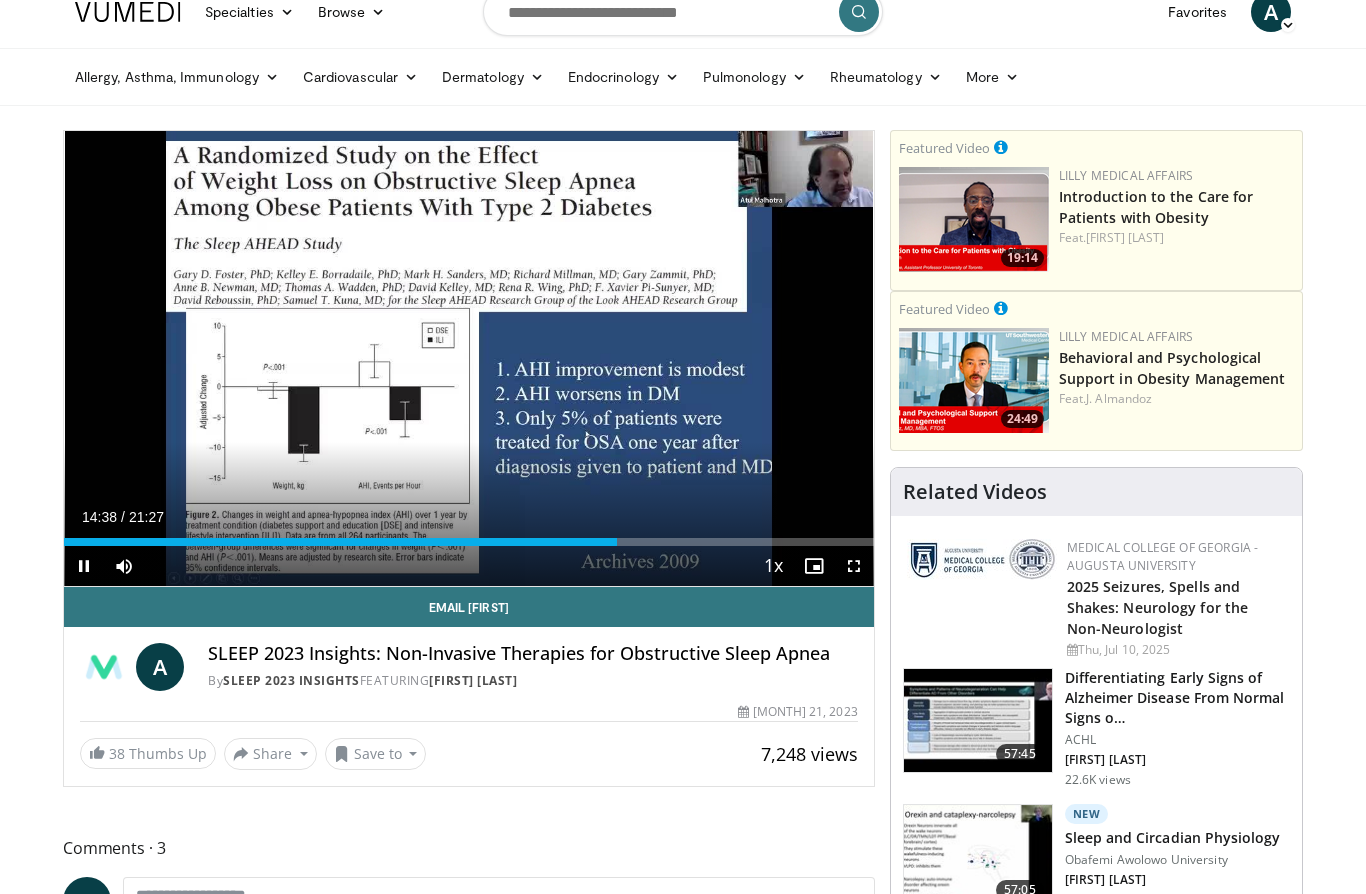 click on "Save to" at bounding box center [376, 754] 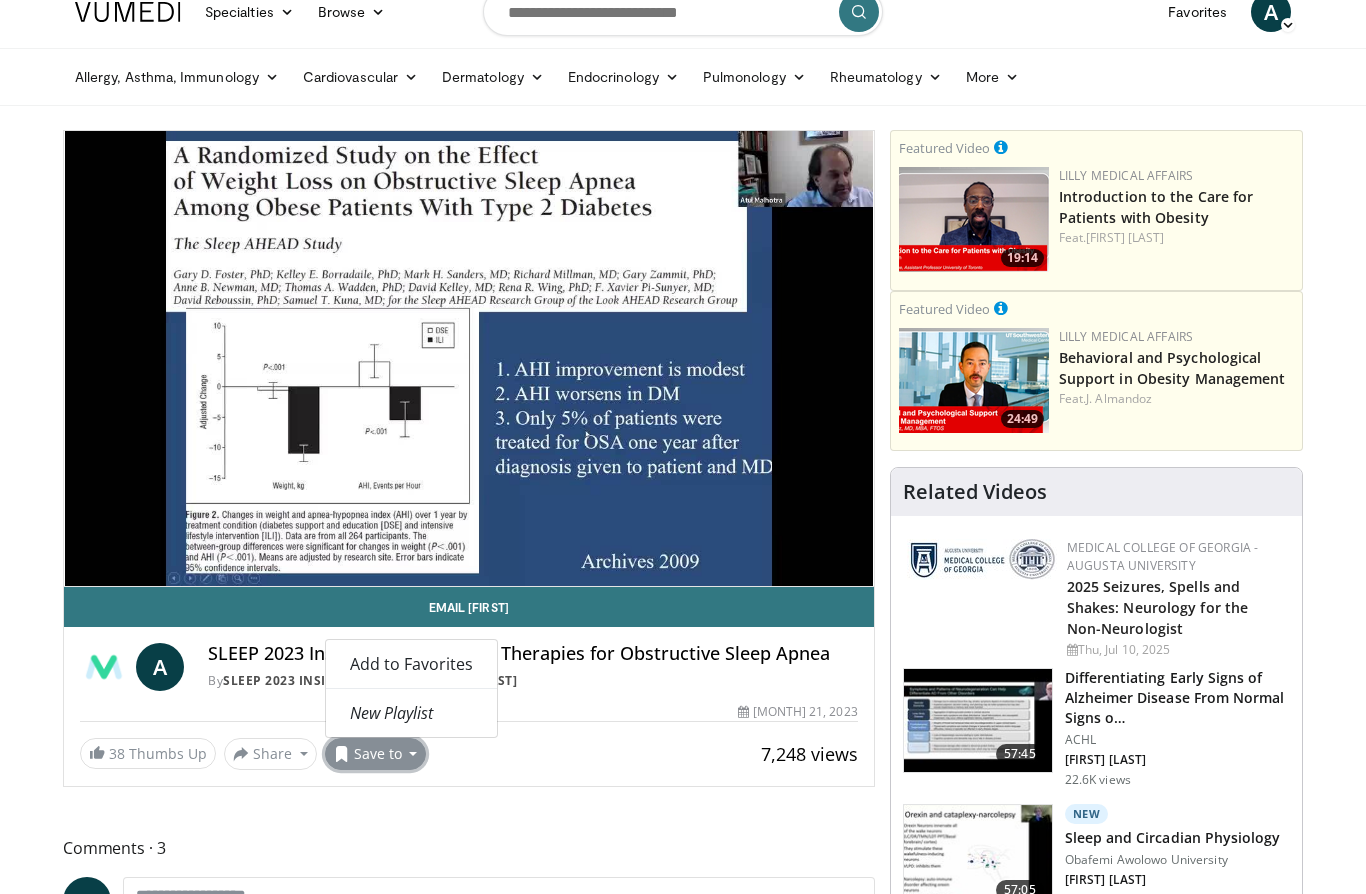click on "Add to Favorites" at bounding box center (411, 664) 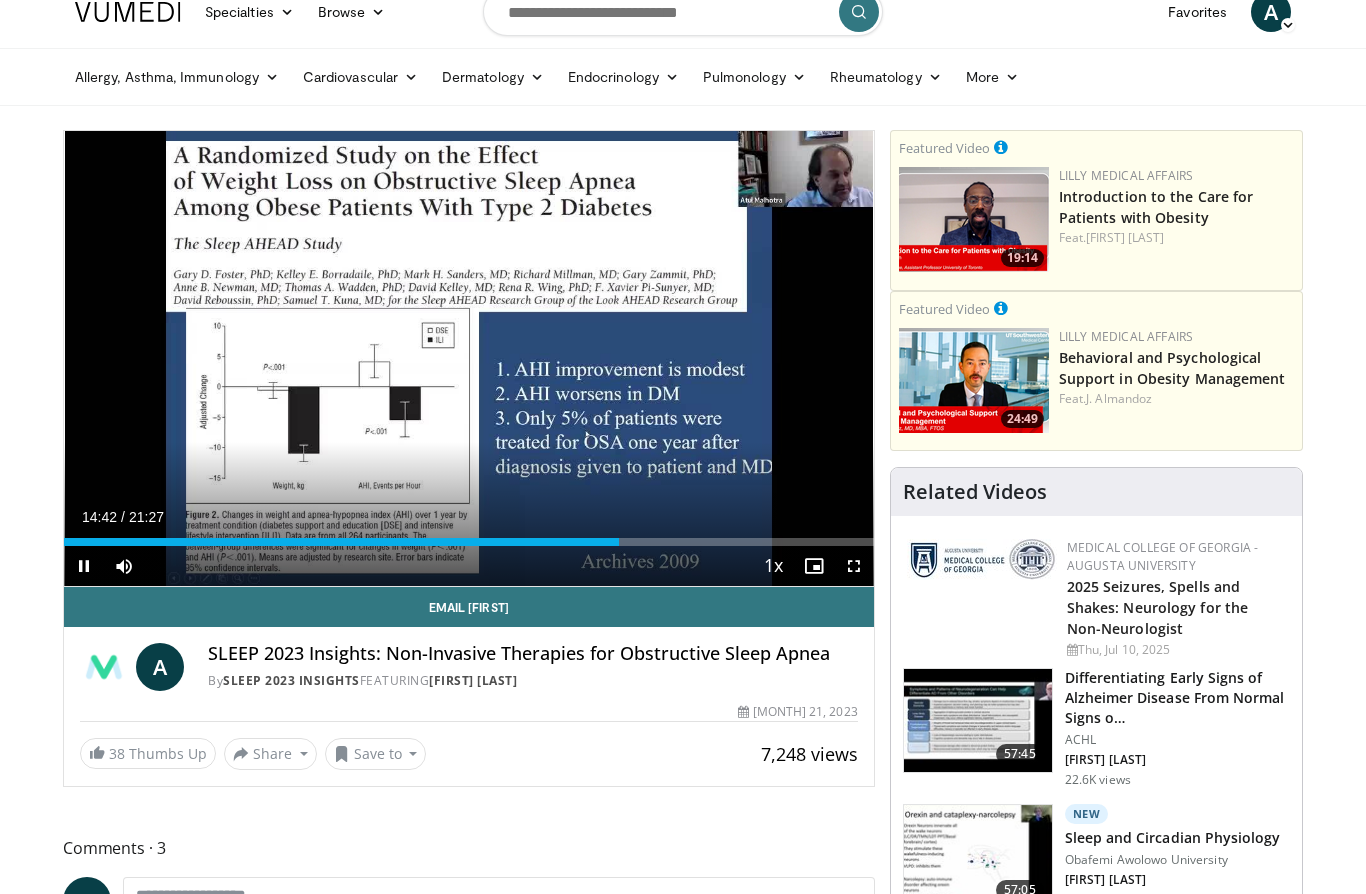 click on "10 seconds
Tap to unmute" at bounding box center [469, 358] 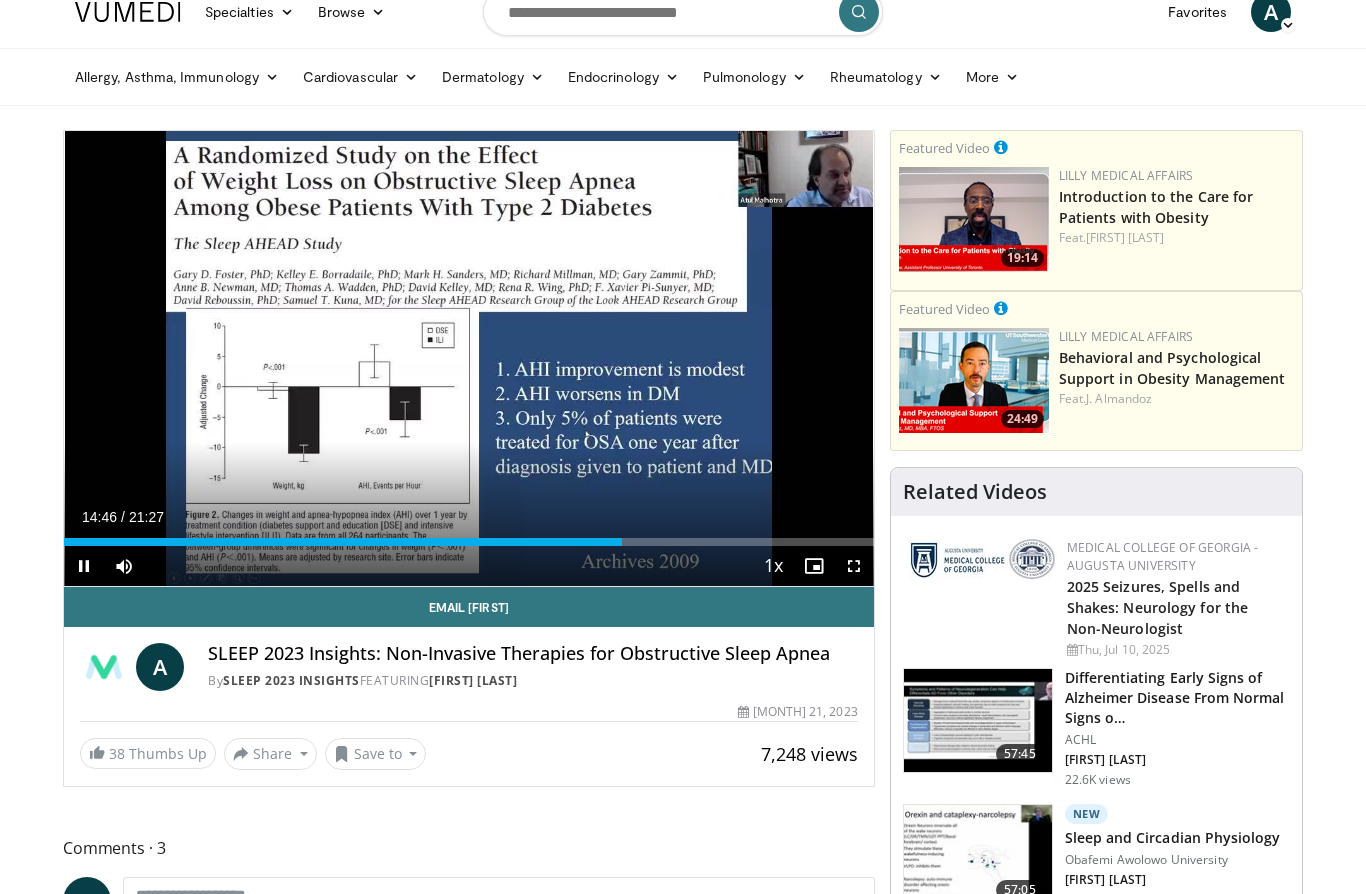 click on "10 seconds
Tap to unmute" at bounding box center [469, 358] 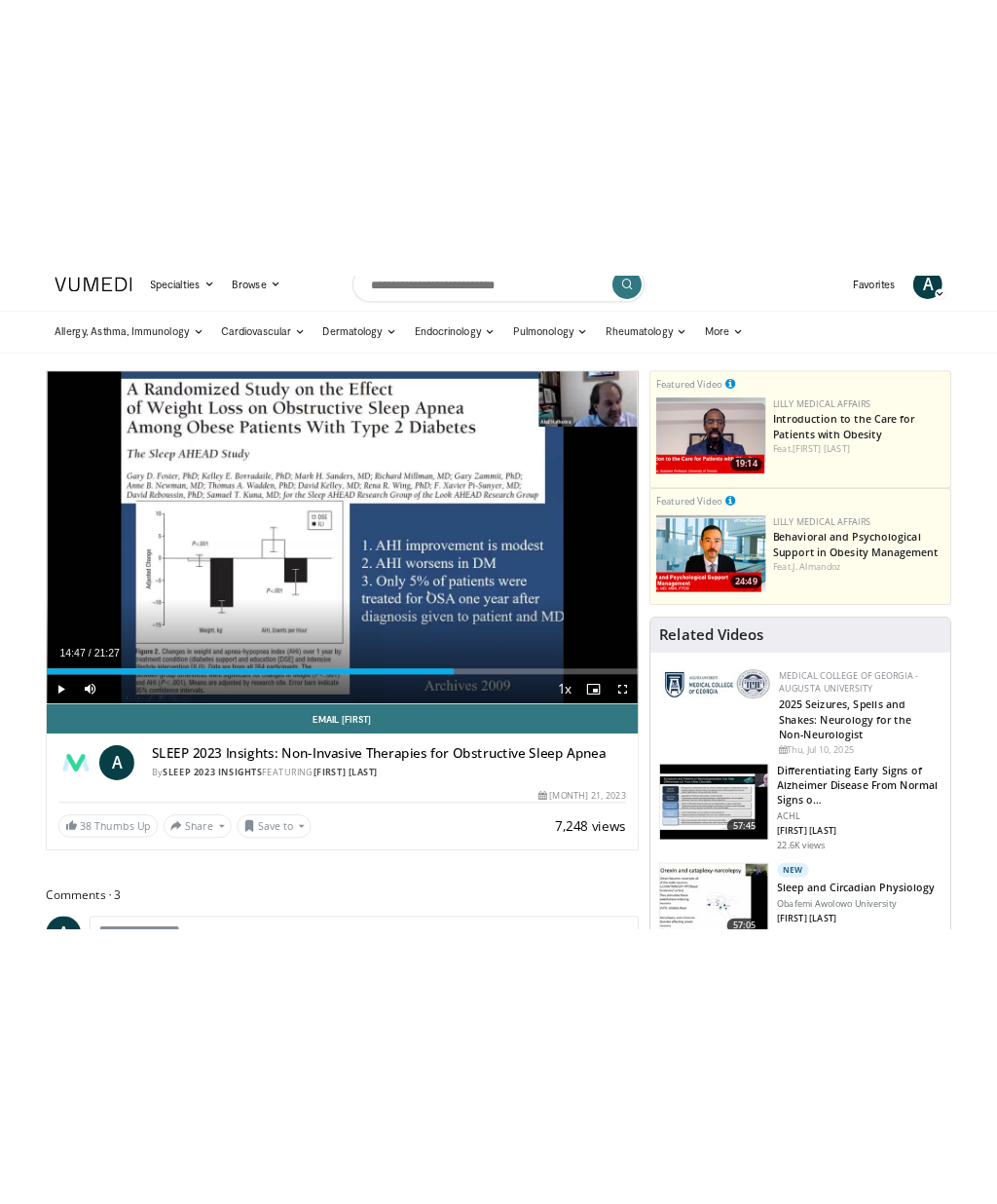 scroll, scrollTop: 0, scrollLeft: 0, axis: both 